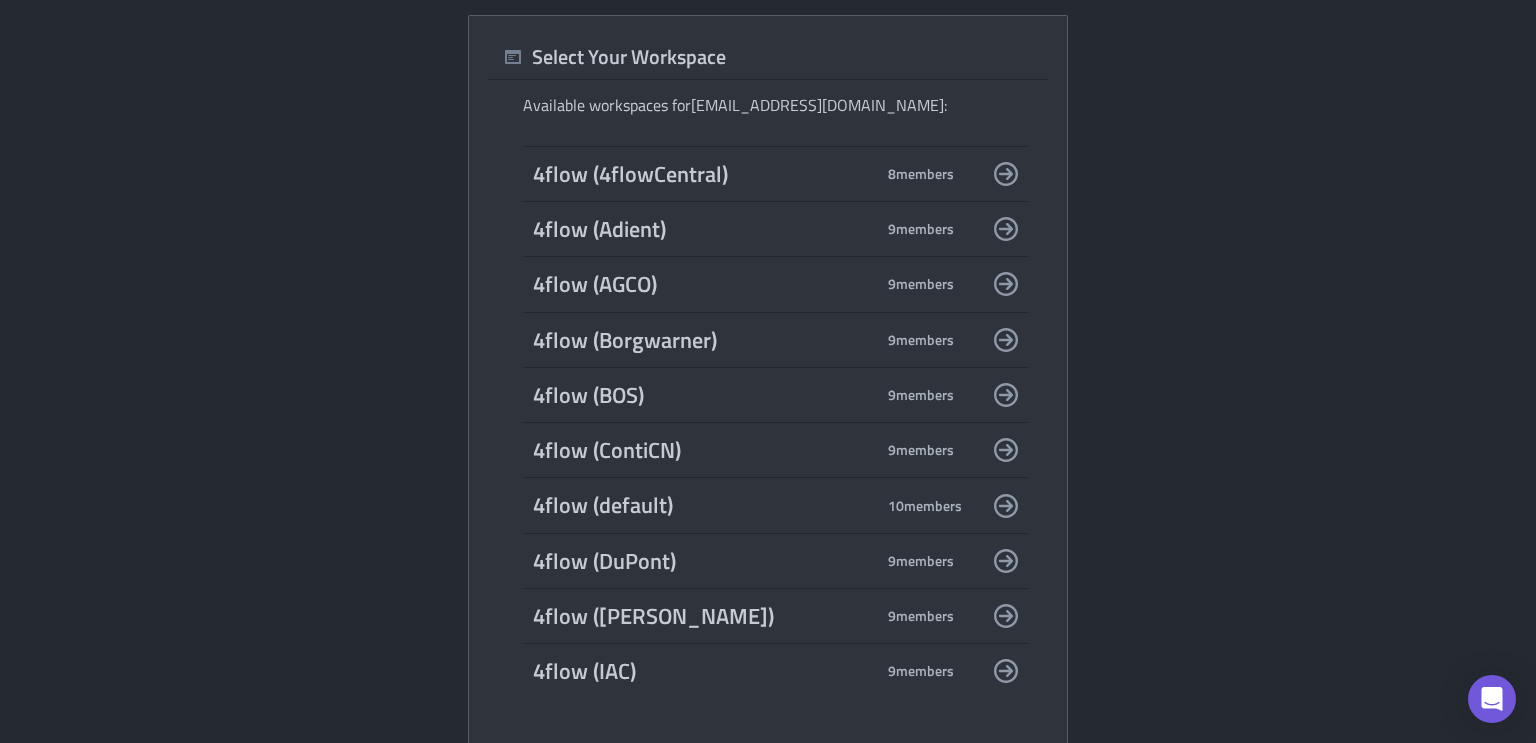 scroll, scrollTop: 0, scrollLeft: 0, axis: both 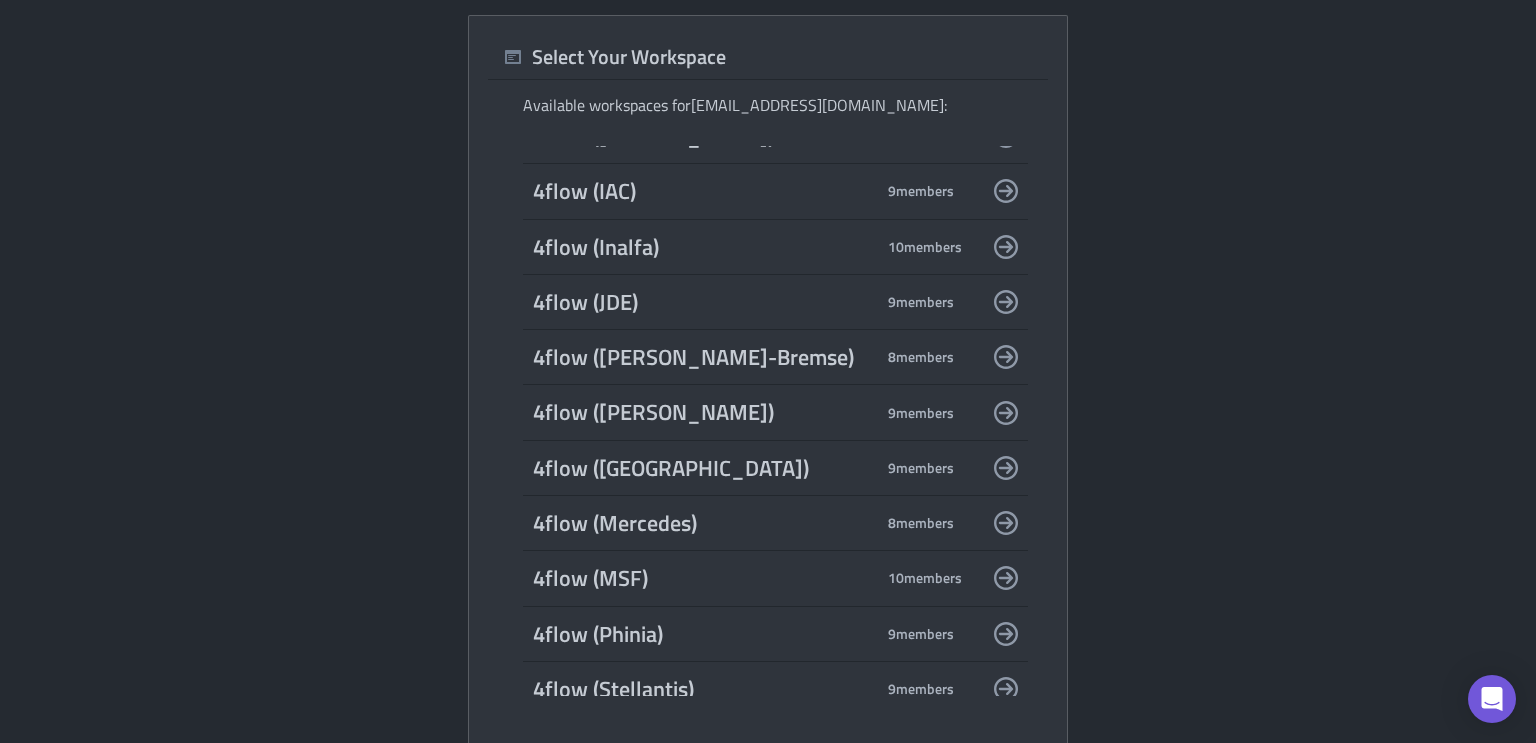 click on "4flow (Mars)" at bounding box center (703, 468) 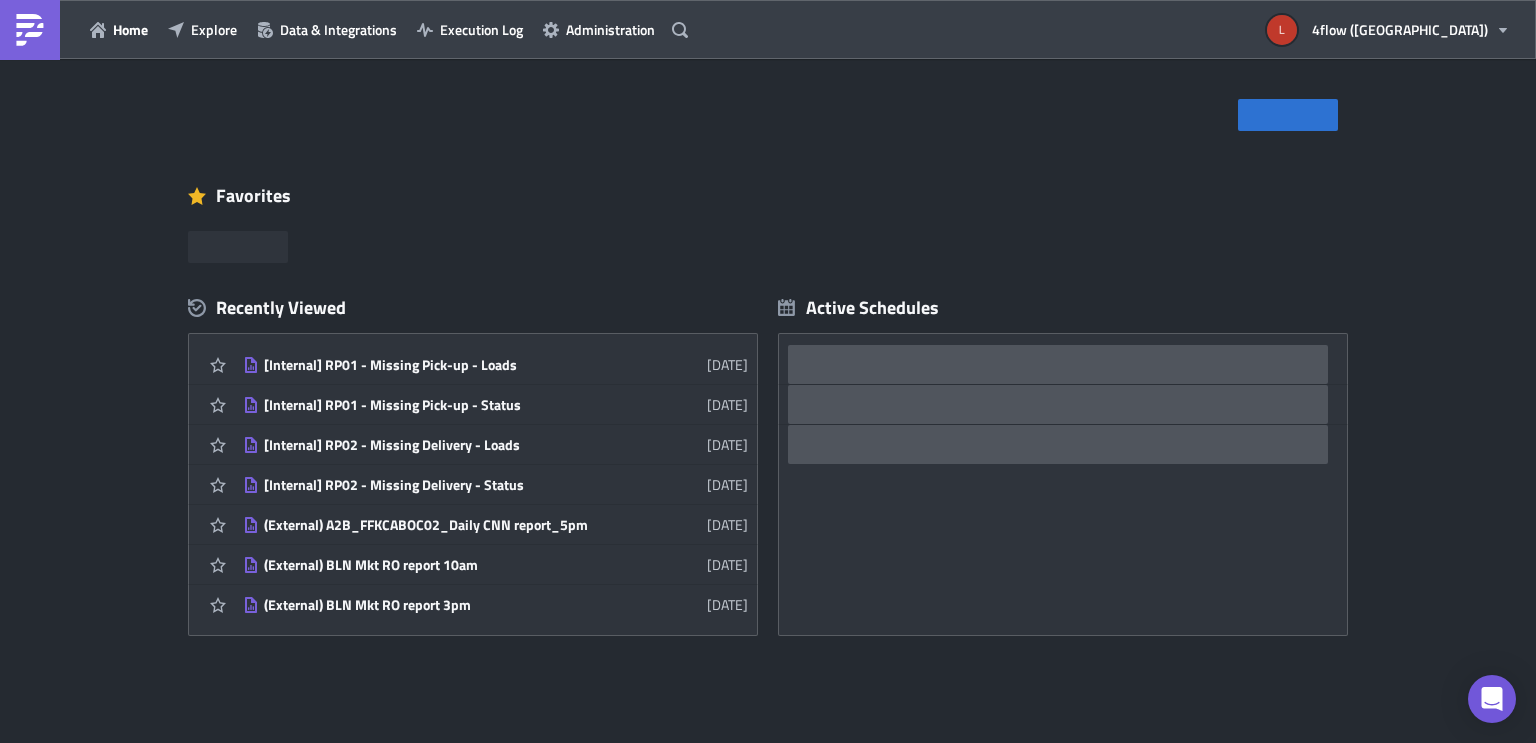 scroll, scrollTop: 0, scrollLeft: 0, axis: both 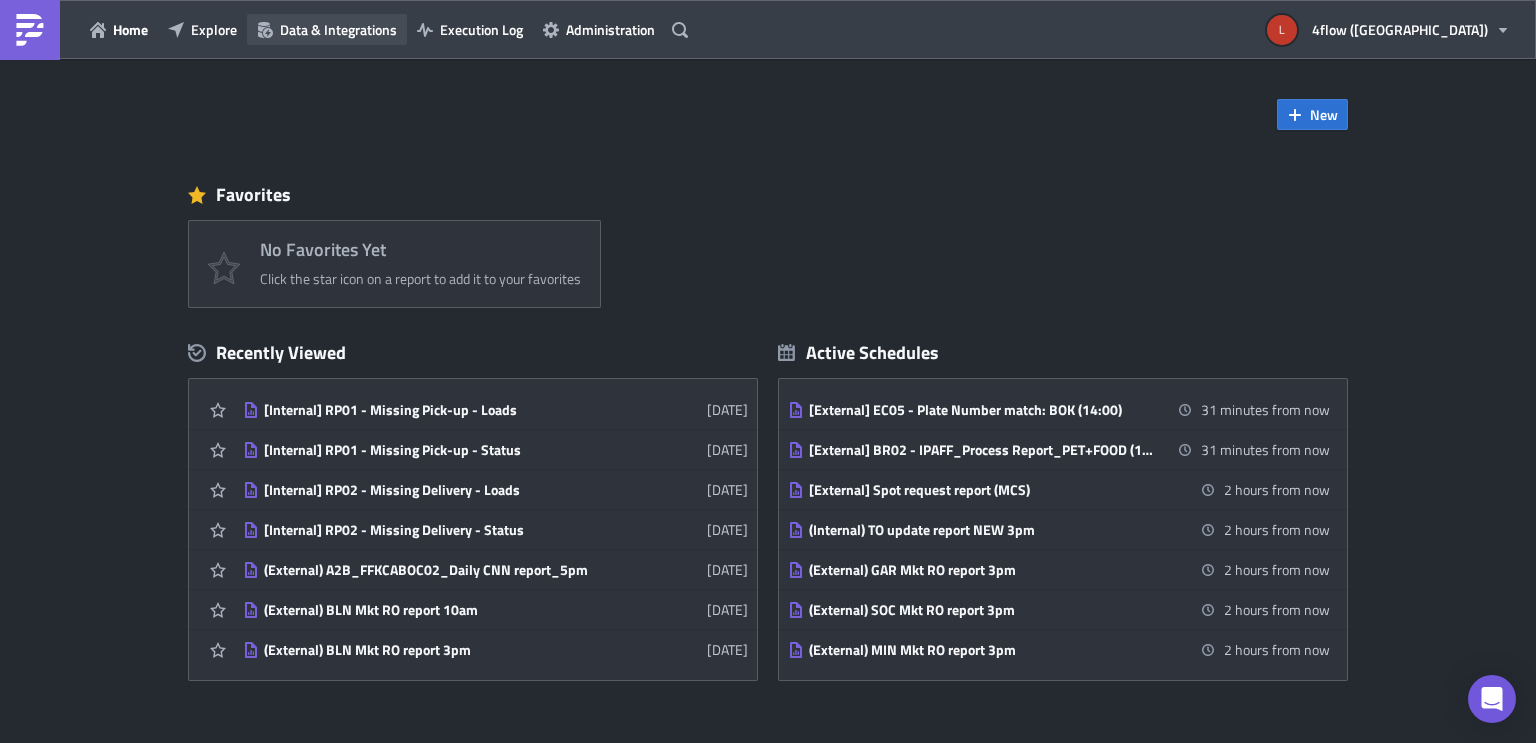 click on "Data & Integrations" at bounding box center [338, 29] 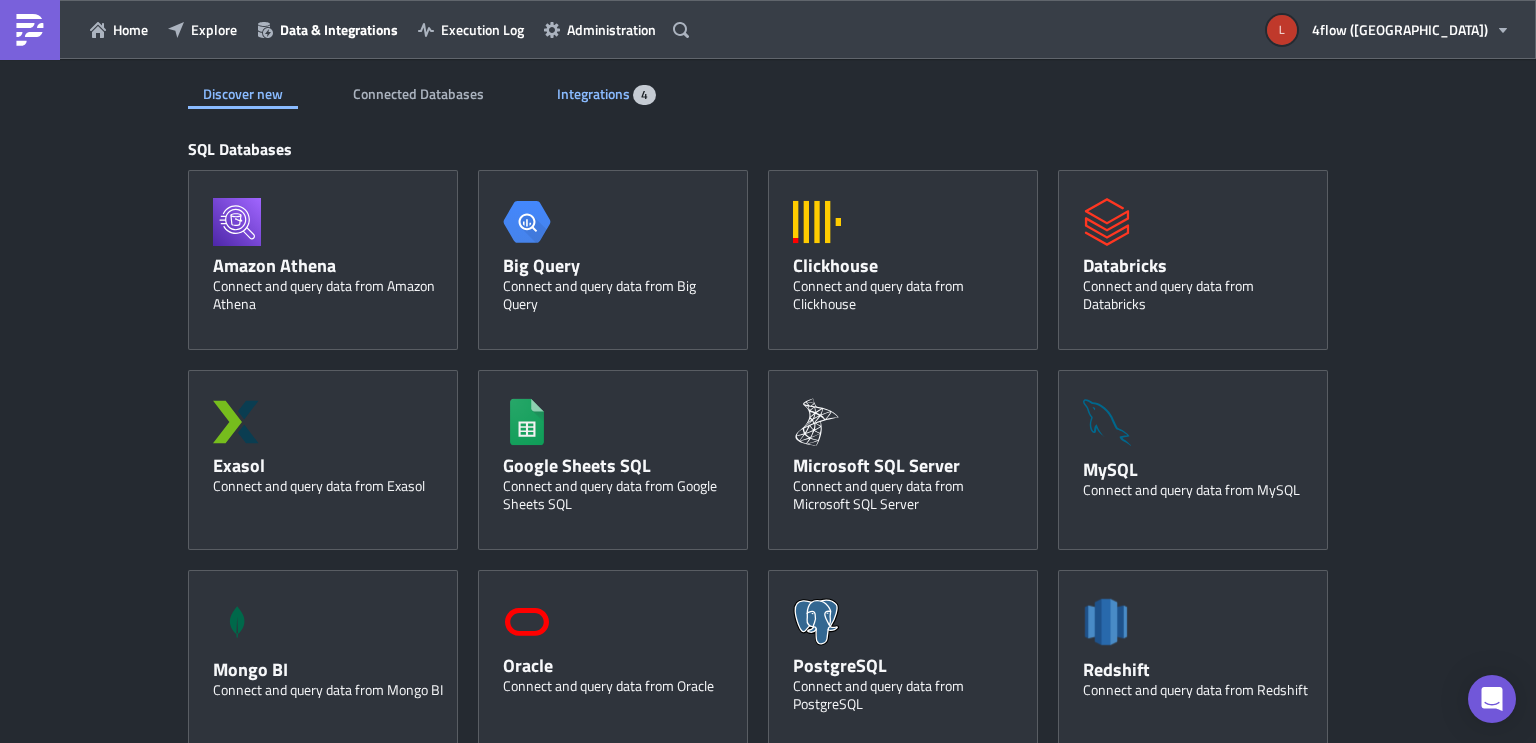 click on "Integrations" at bounding box center (595, 93) 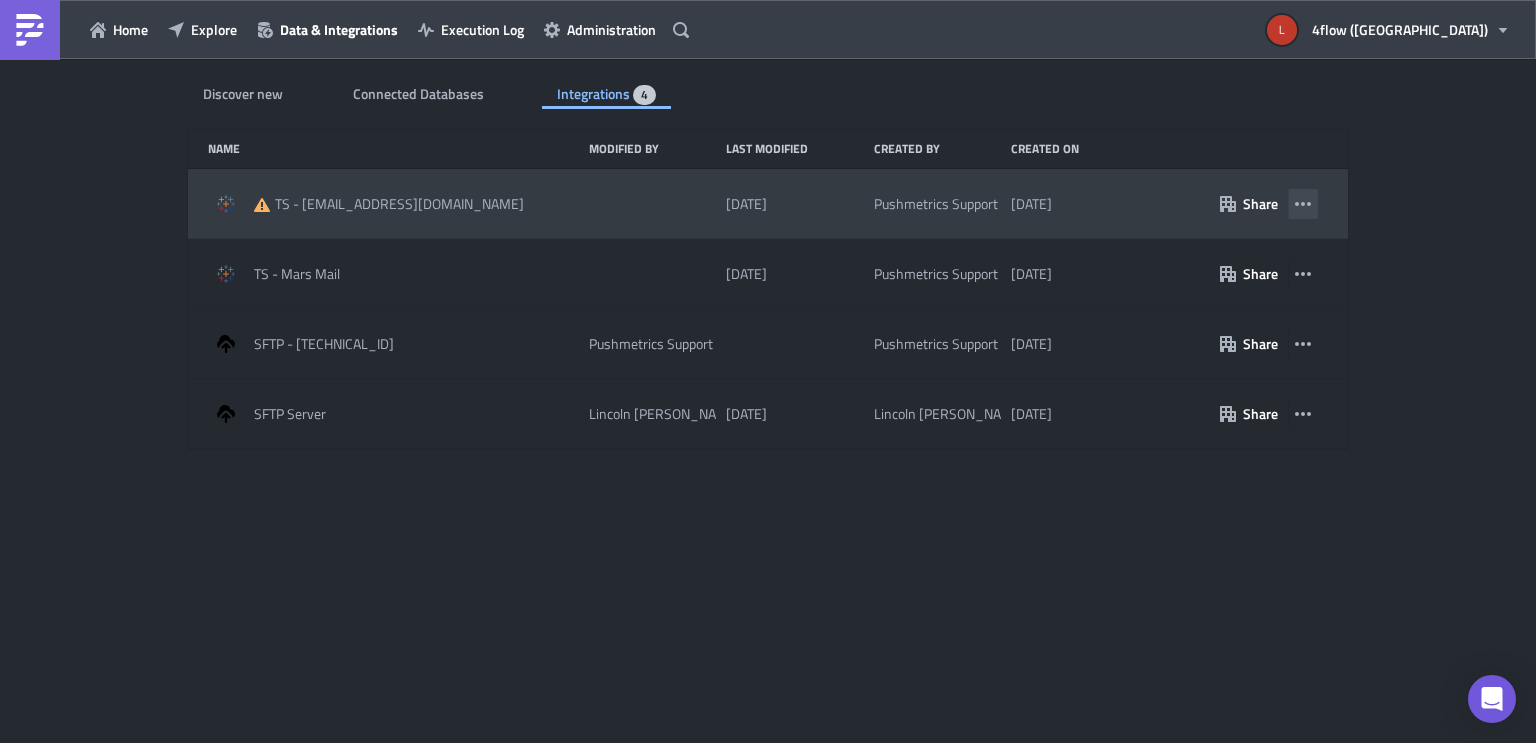 click at bounding box center (1303, 204) 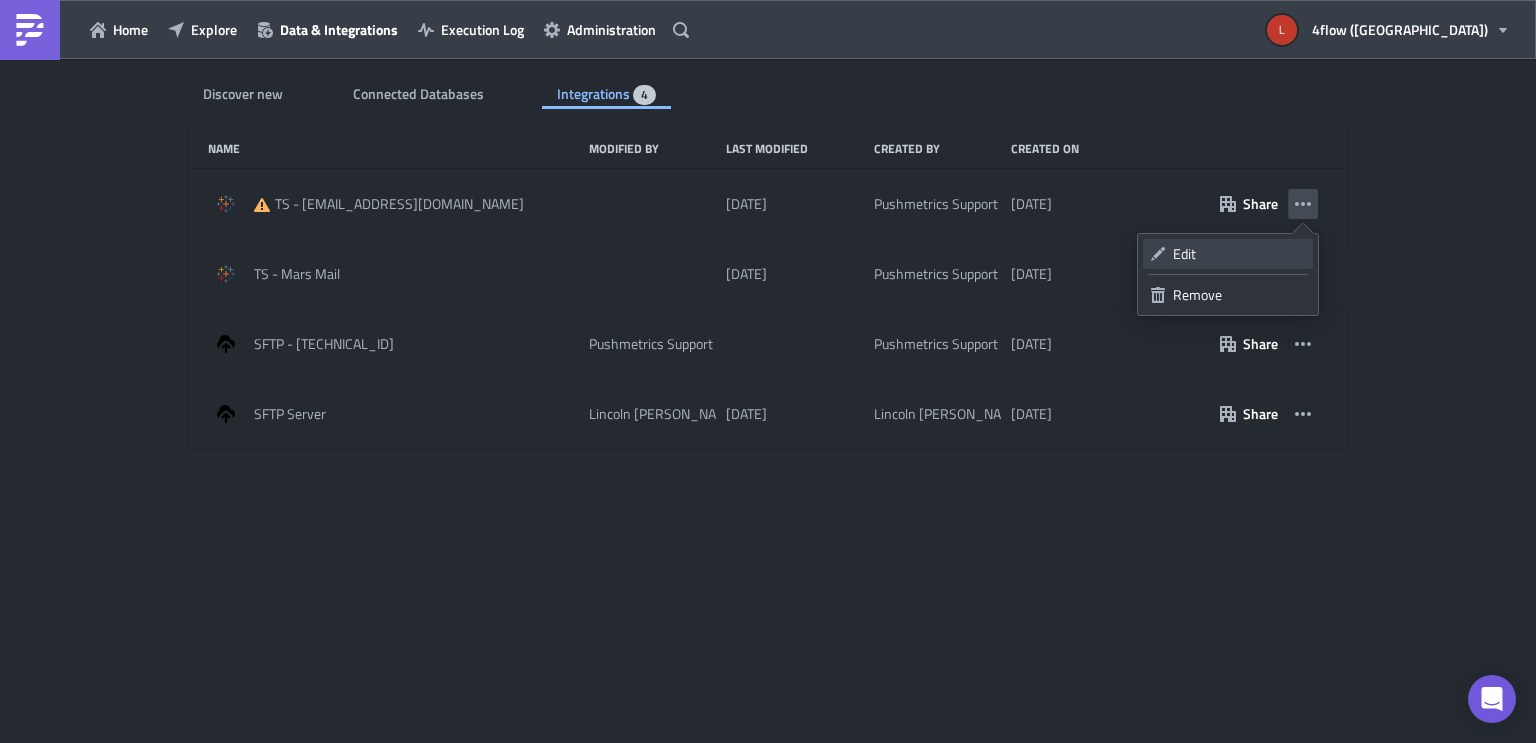 click on "Edit" at bounding box center [1239, 254] 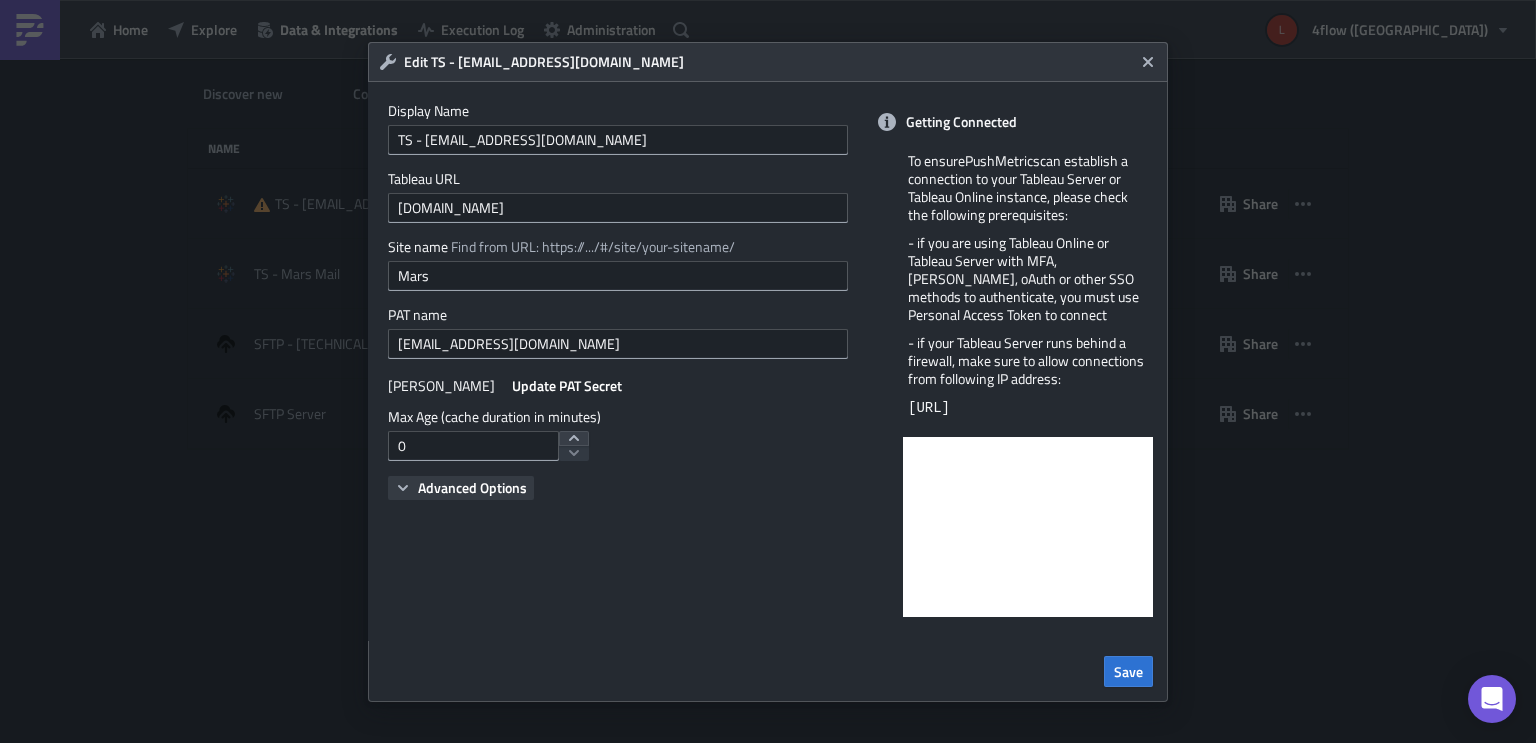 click on "Advanced Options" at bounding box center (472, 487) 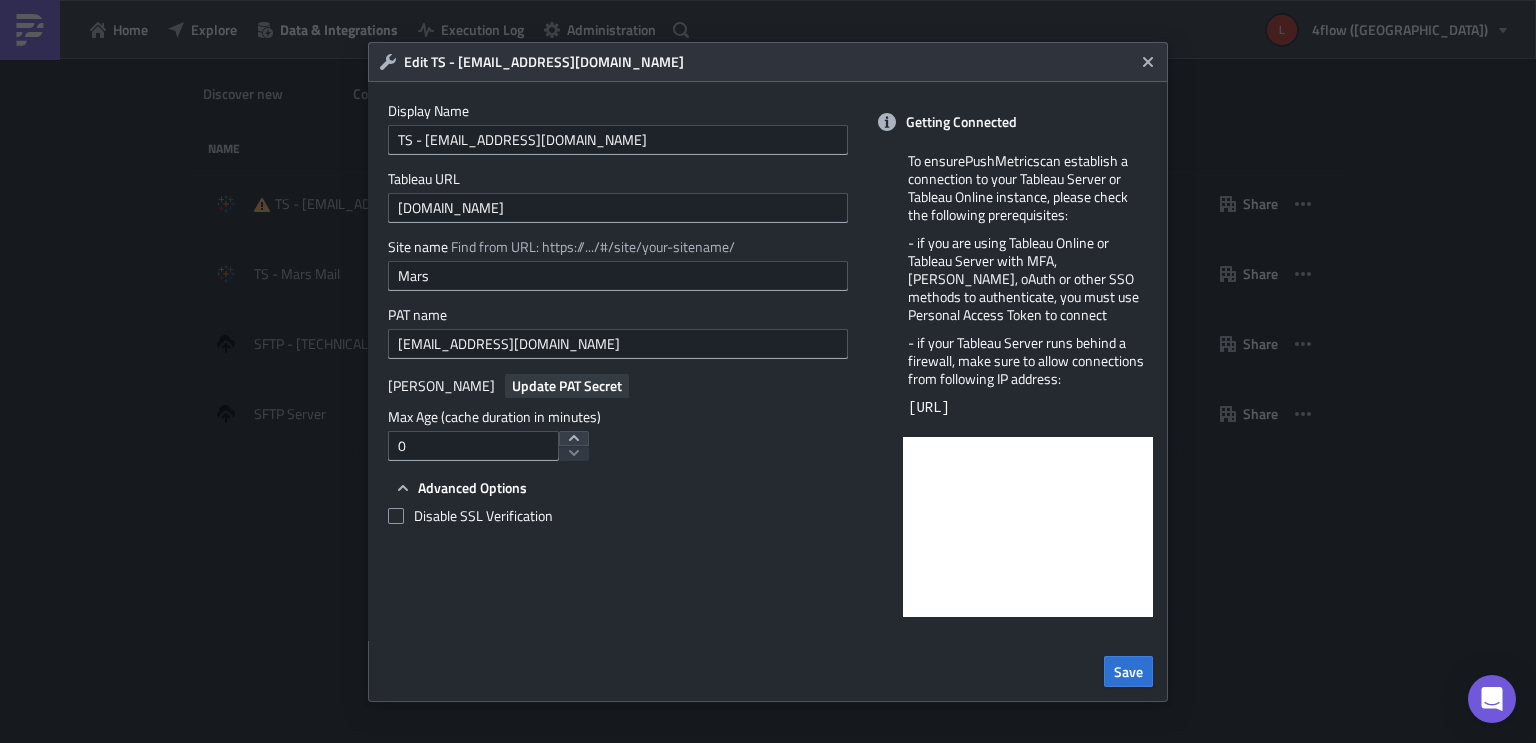 click on "Update PAT Secret" at bounding box center [567, 385] 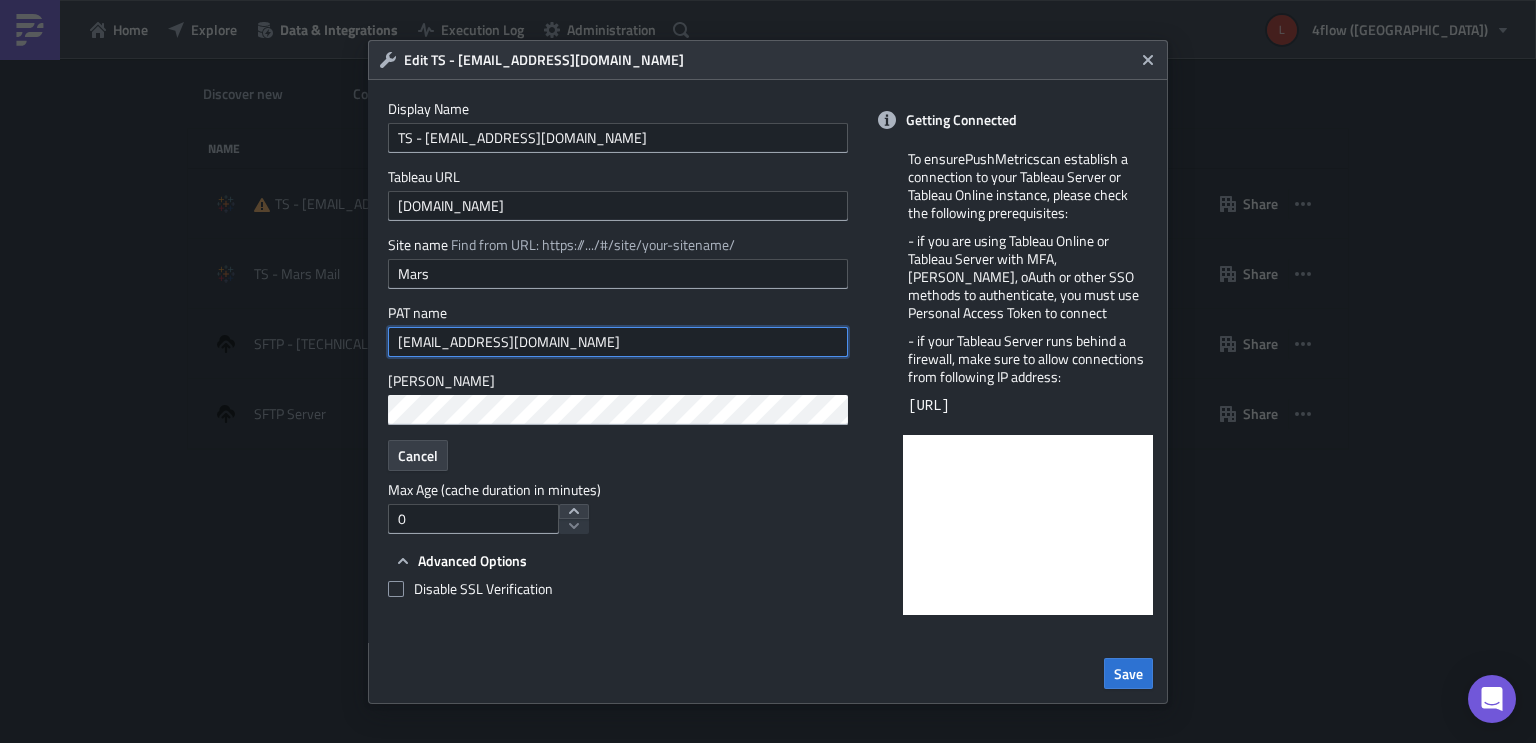 drag, startPoint x: 535, startPoint y: 335, endPoint x: 280, endPoint y: 313, distance: 255.94727 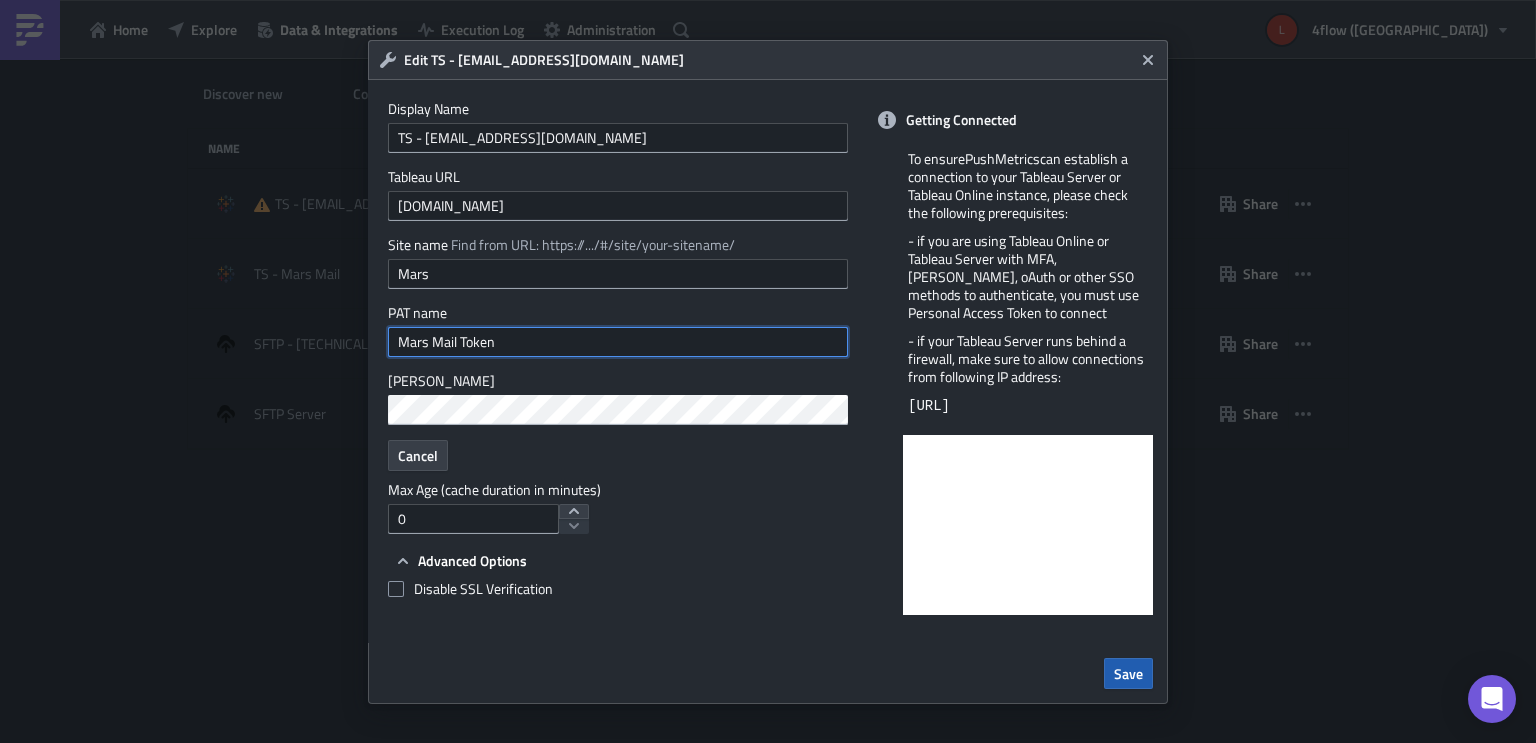 type on "Mars Mail Token" 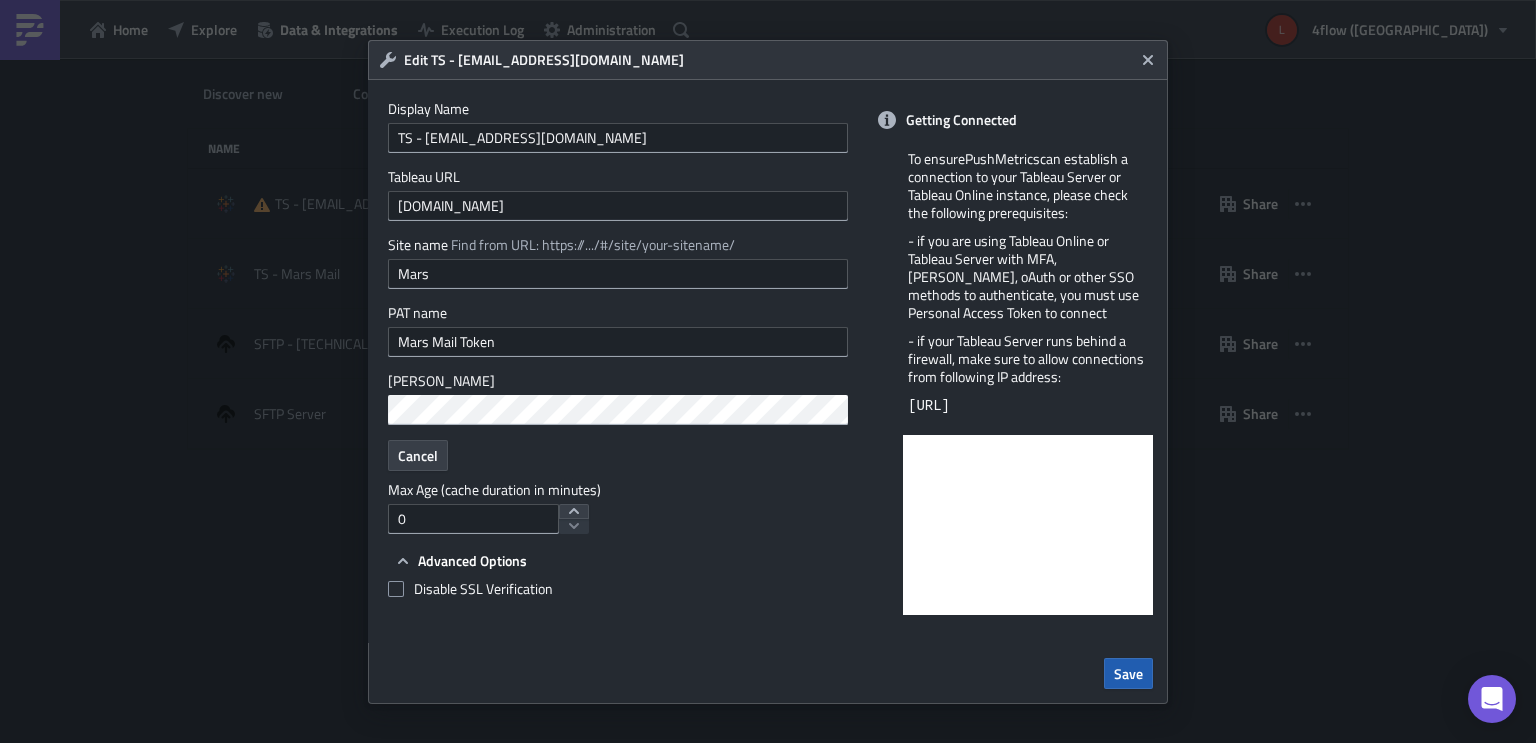 click on "Save" at bounding box center [1128, 673] 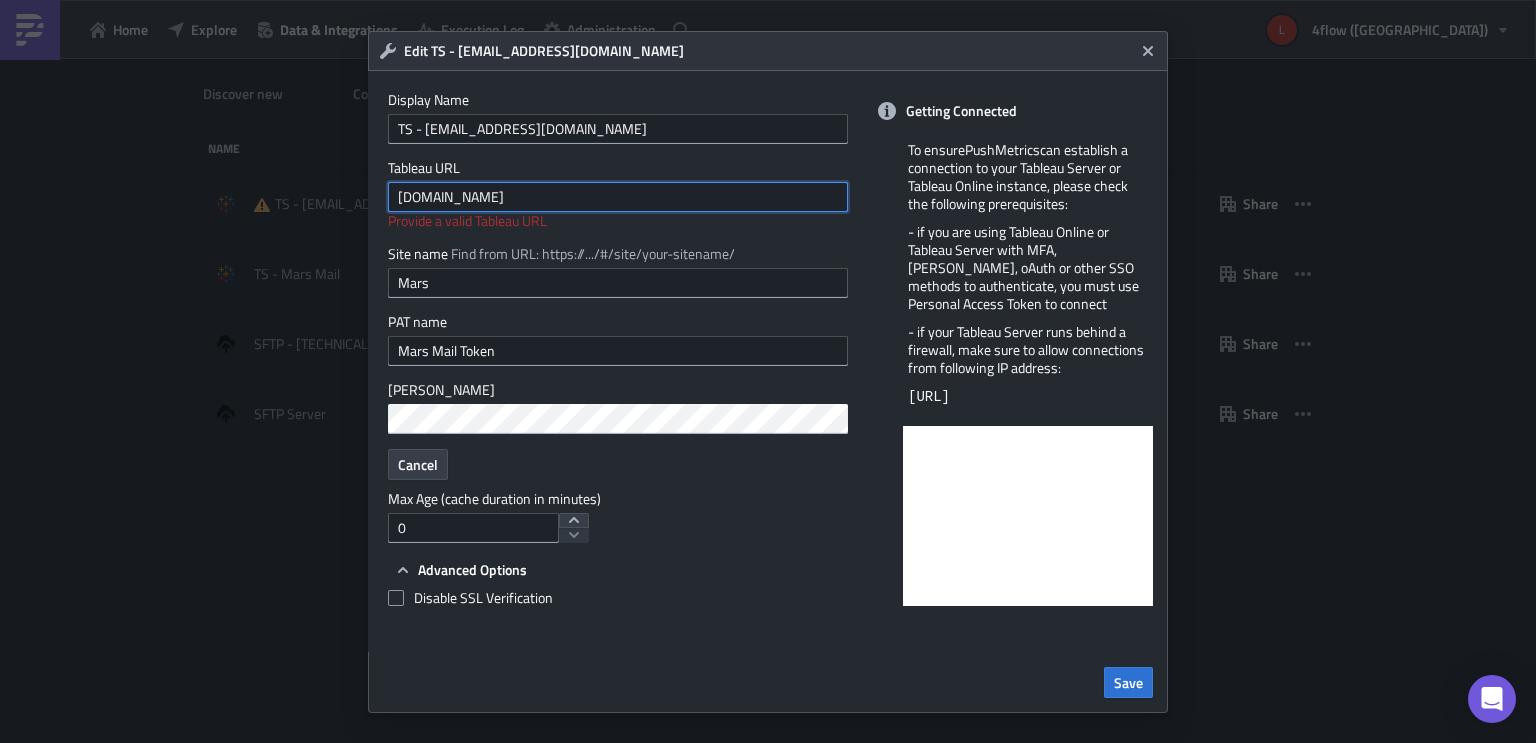 click on "tableau.analytics.4flow-vista.com" at bounding box center (618, 197) 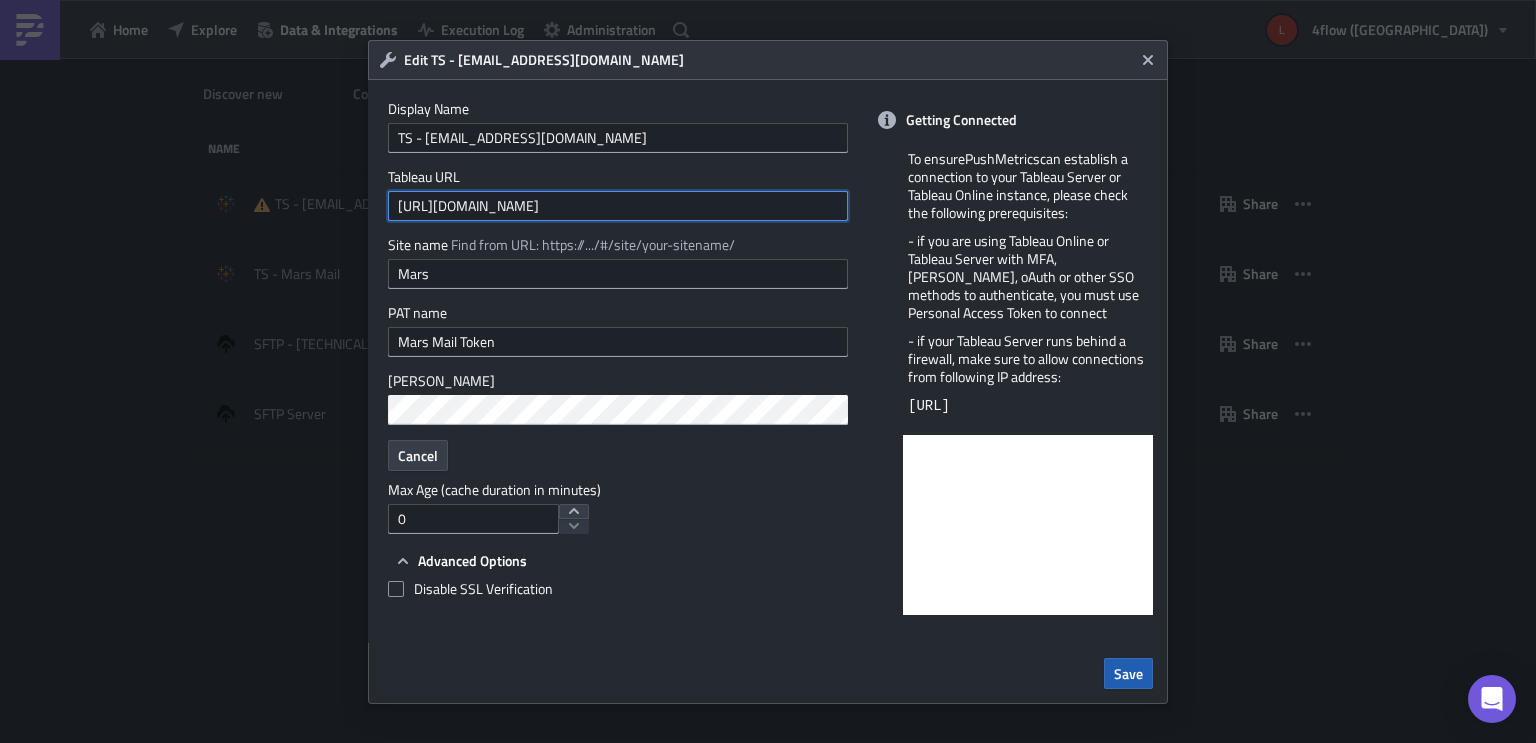 type on "https://tableau.analytics.4flow-vista.com/#/site/Mars" 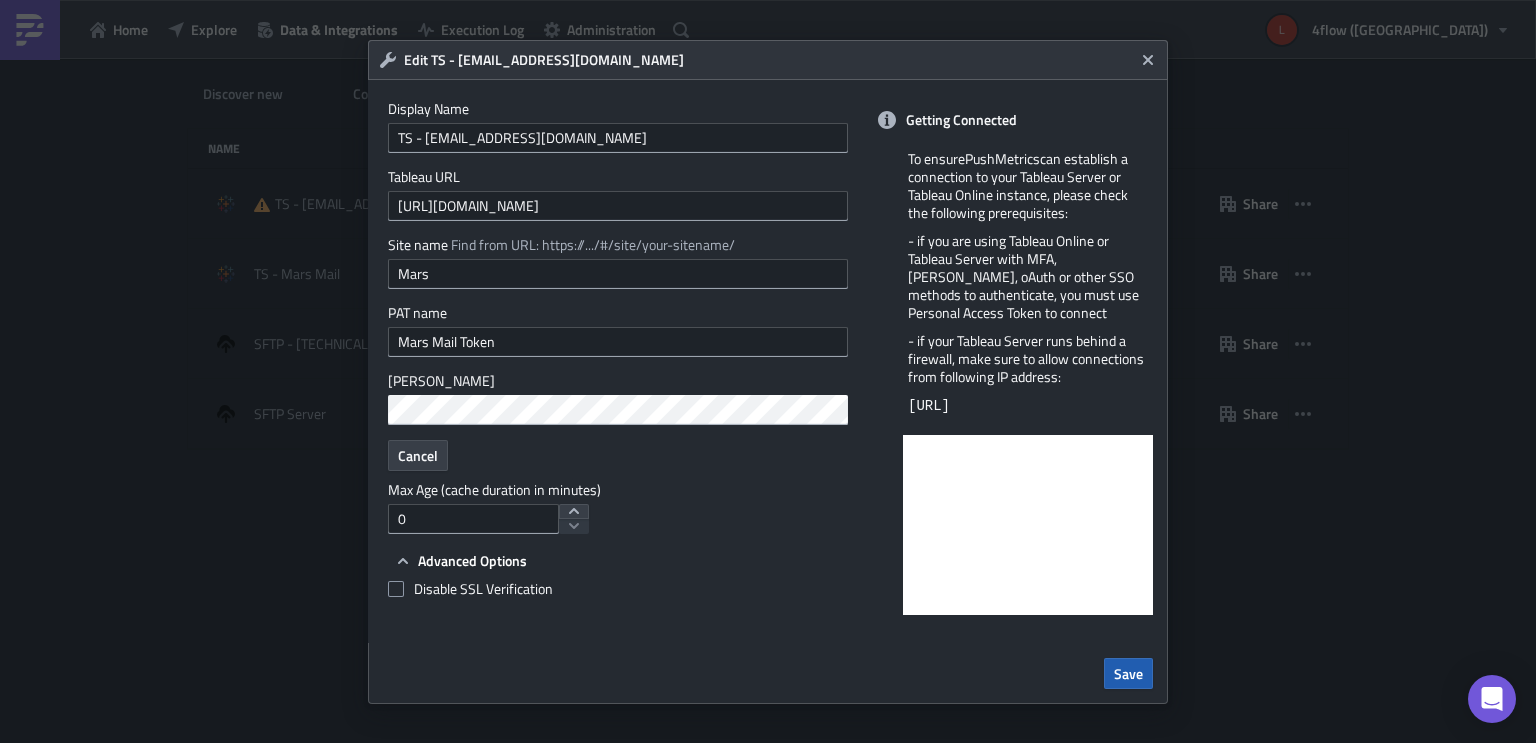 click on "Save" at bounding box center [1128, 673] 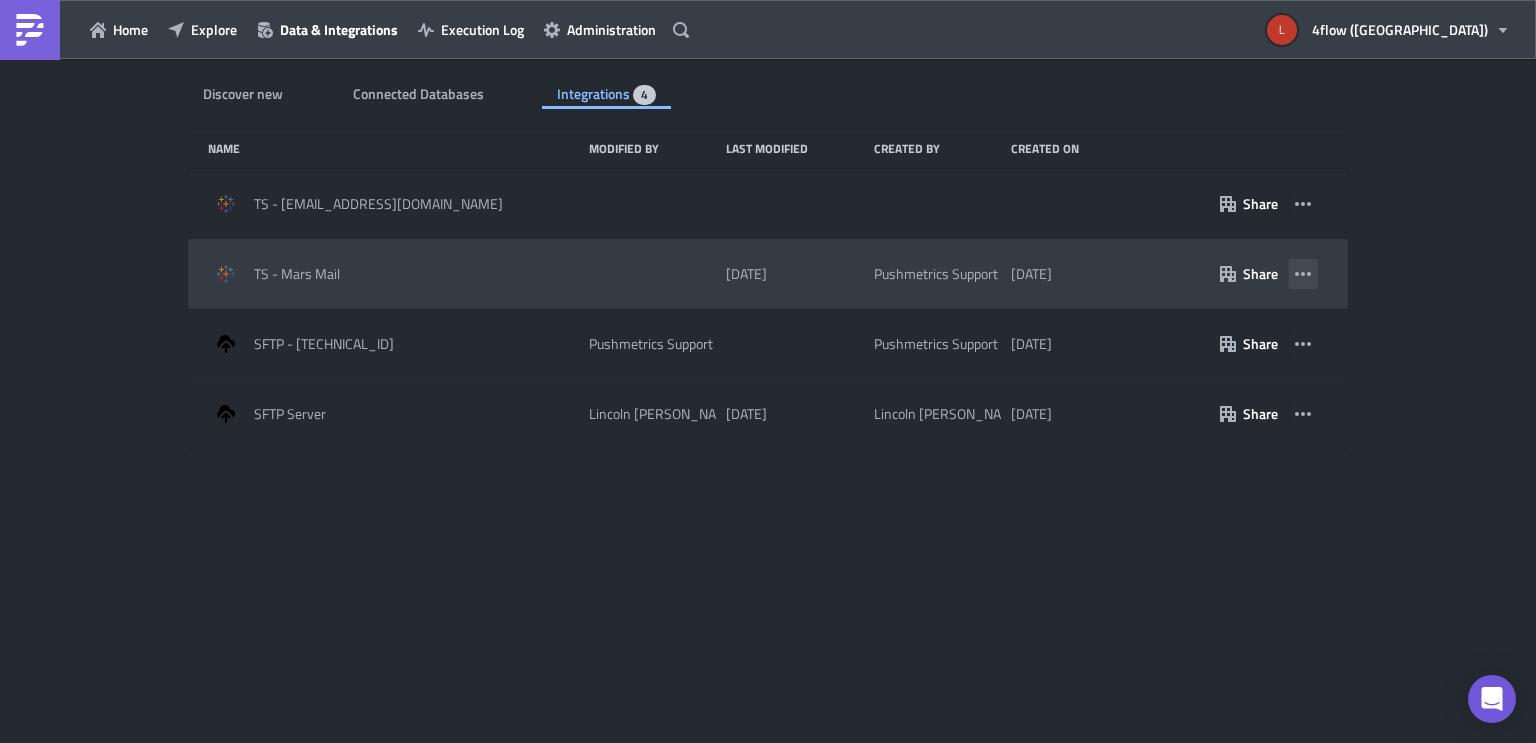 click at bounding box center (1303, 274) 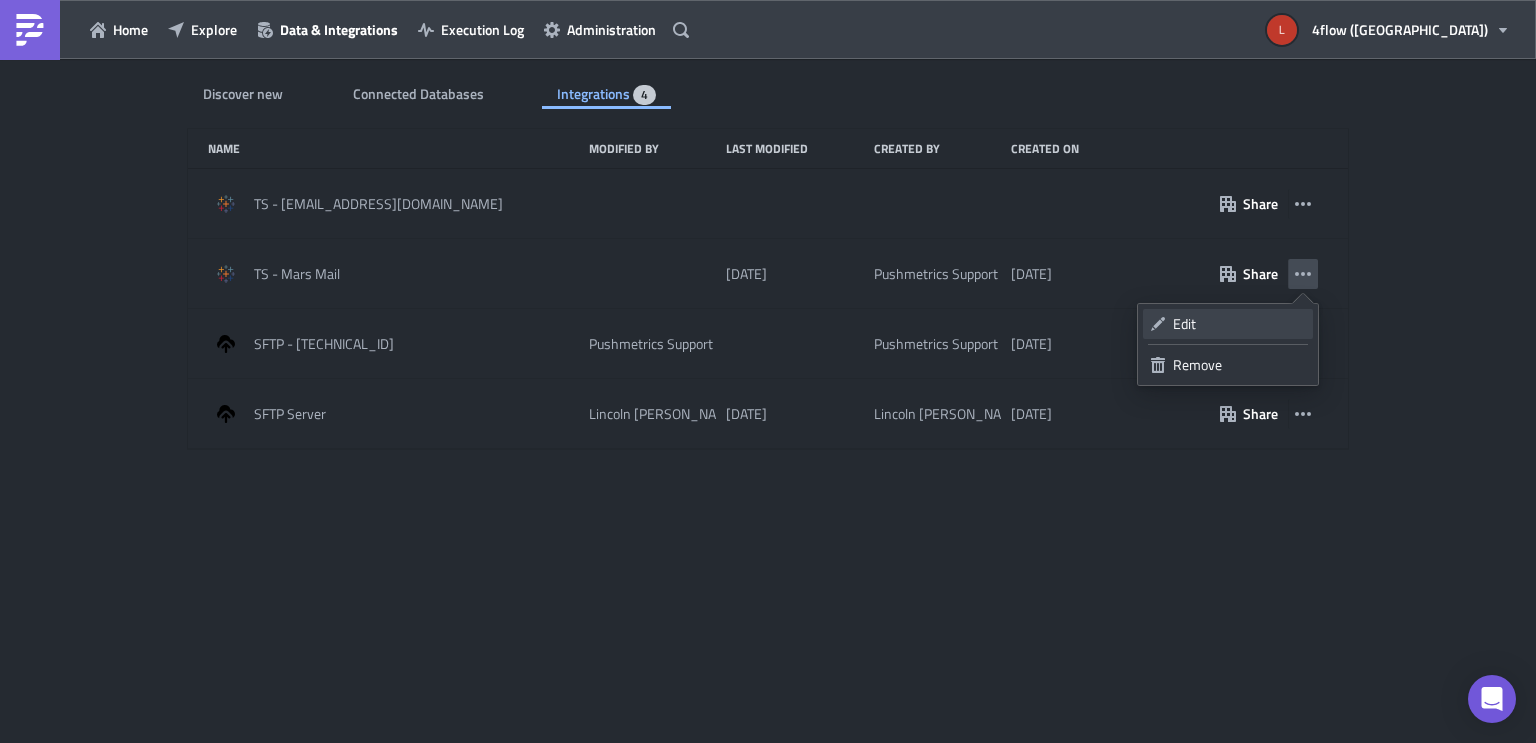click on "Edit" at bounding box center [1239, 324] 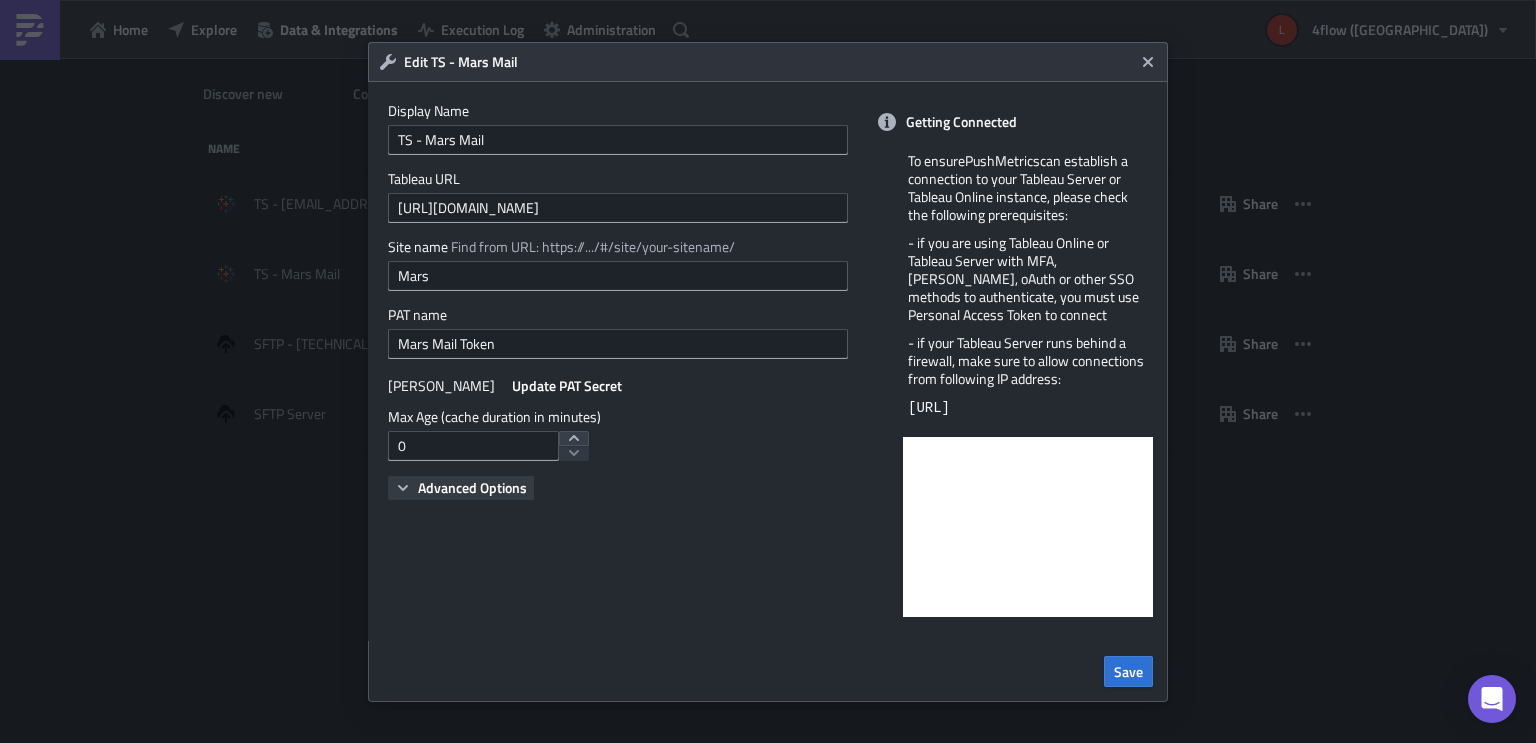 click on "Advanced Options" at bounding box center (472, 487) 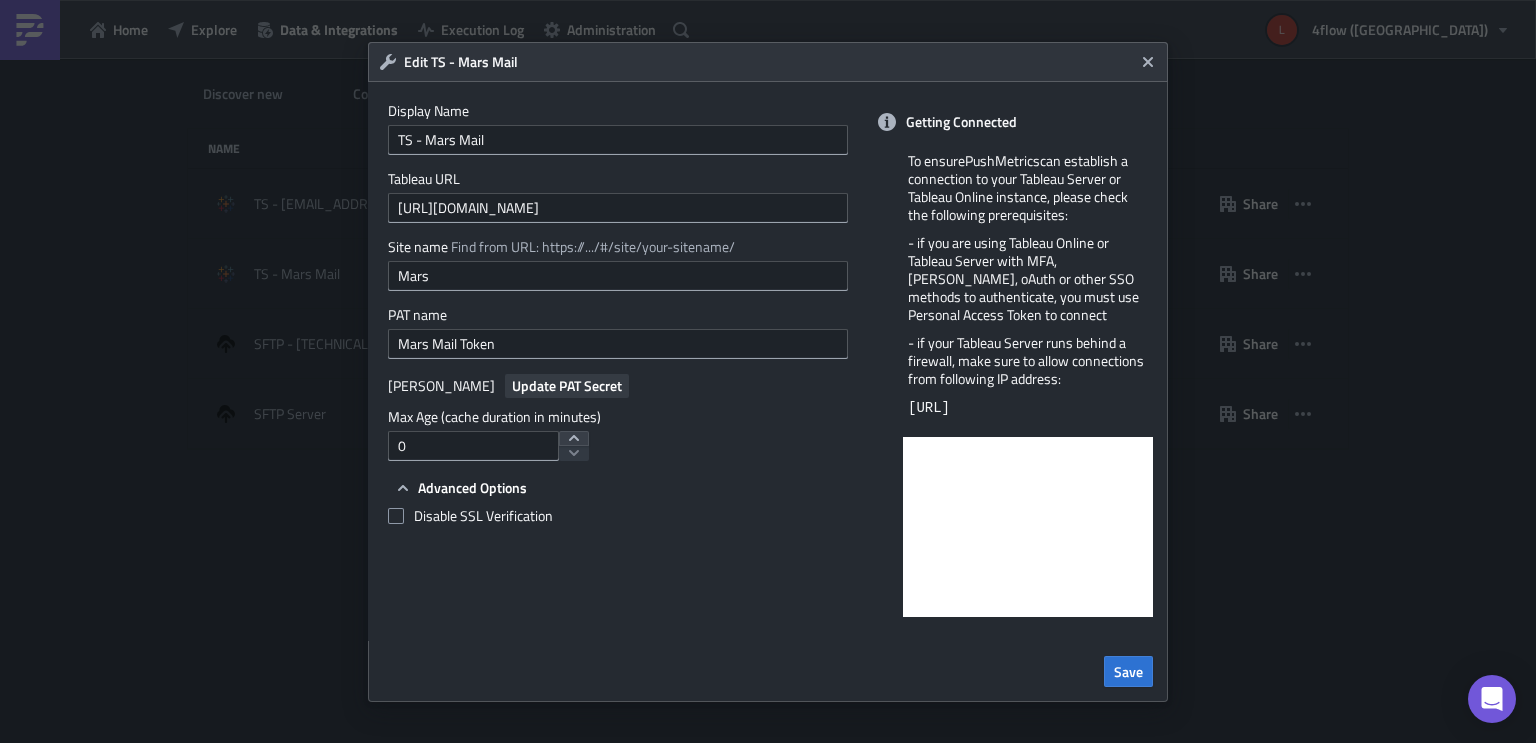 click on "Update PAT Secret" at bounding box center [567, 385] 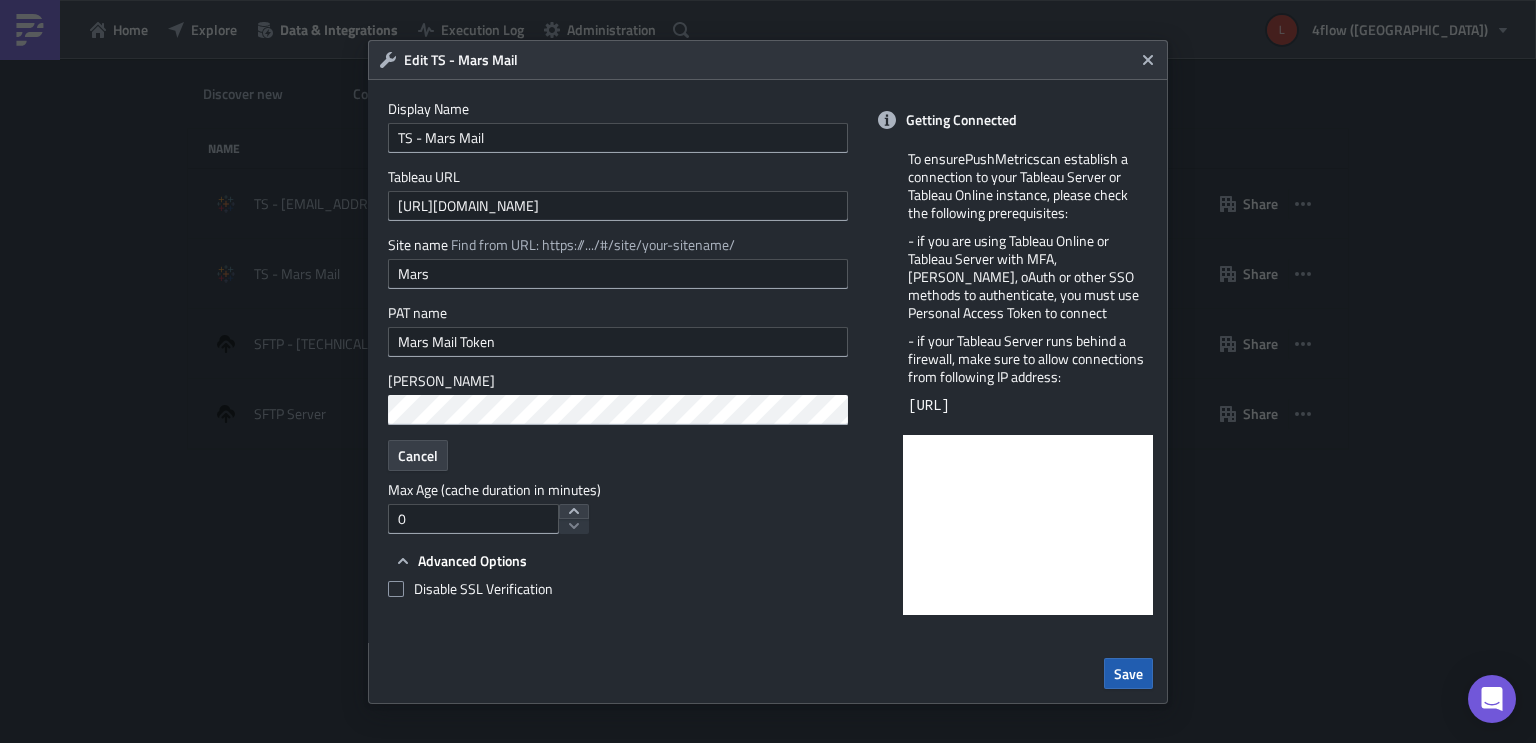 click on "Save" at bounding box center [1128, 673] 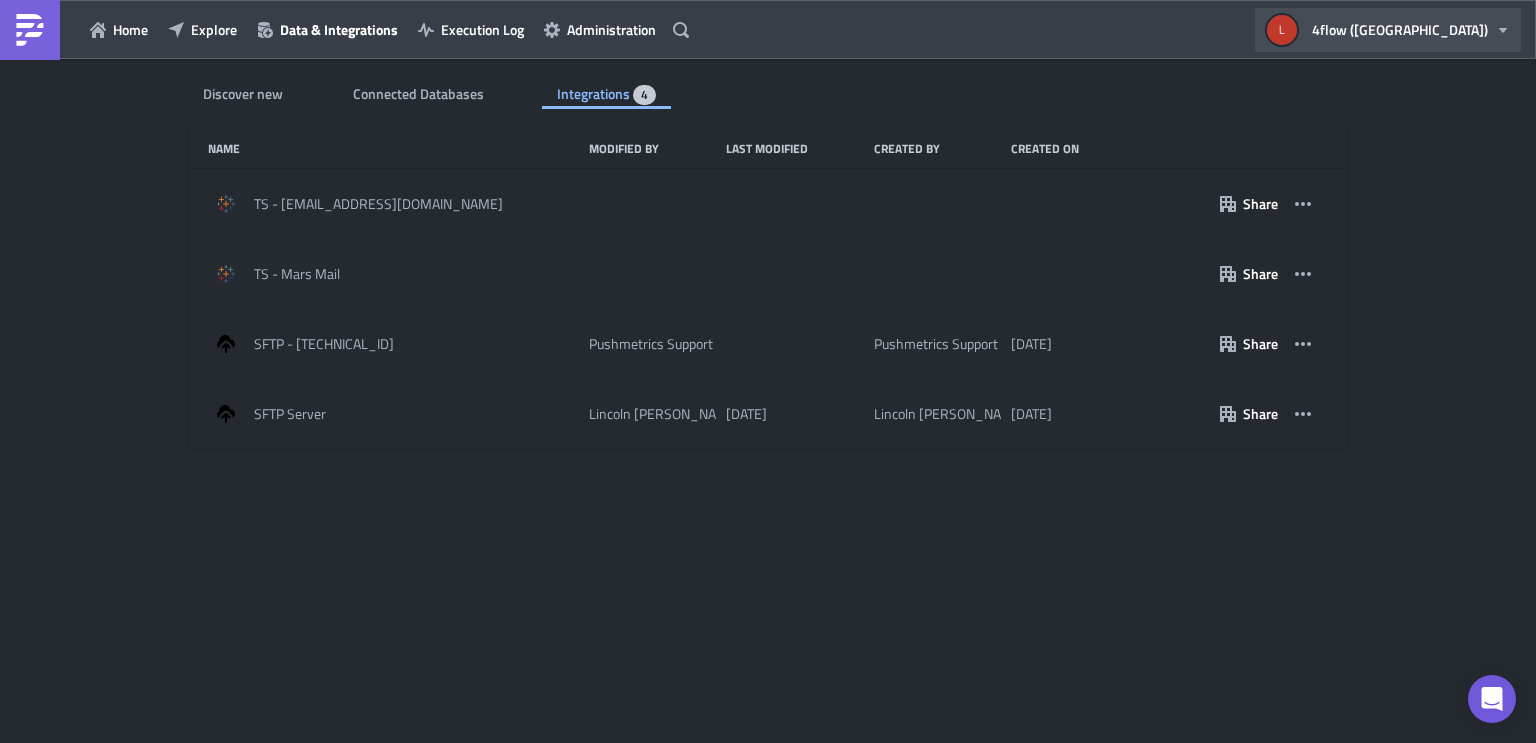 click on "4flow (Mars)" at bounding box center [1388, 30] 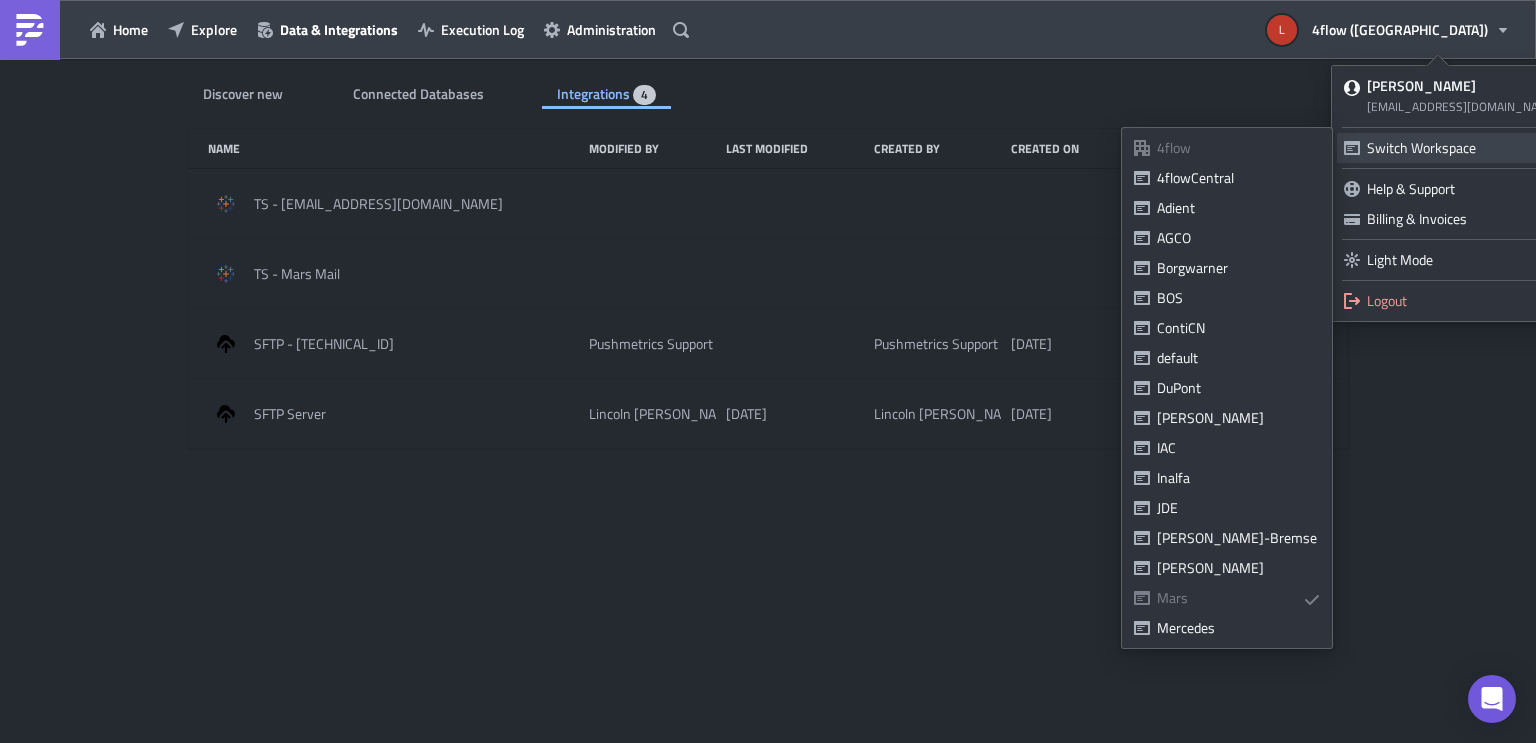 click on "Switch Workspace" at bounding box center (1451, 148) 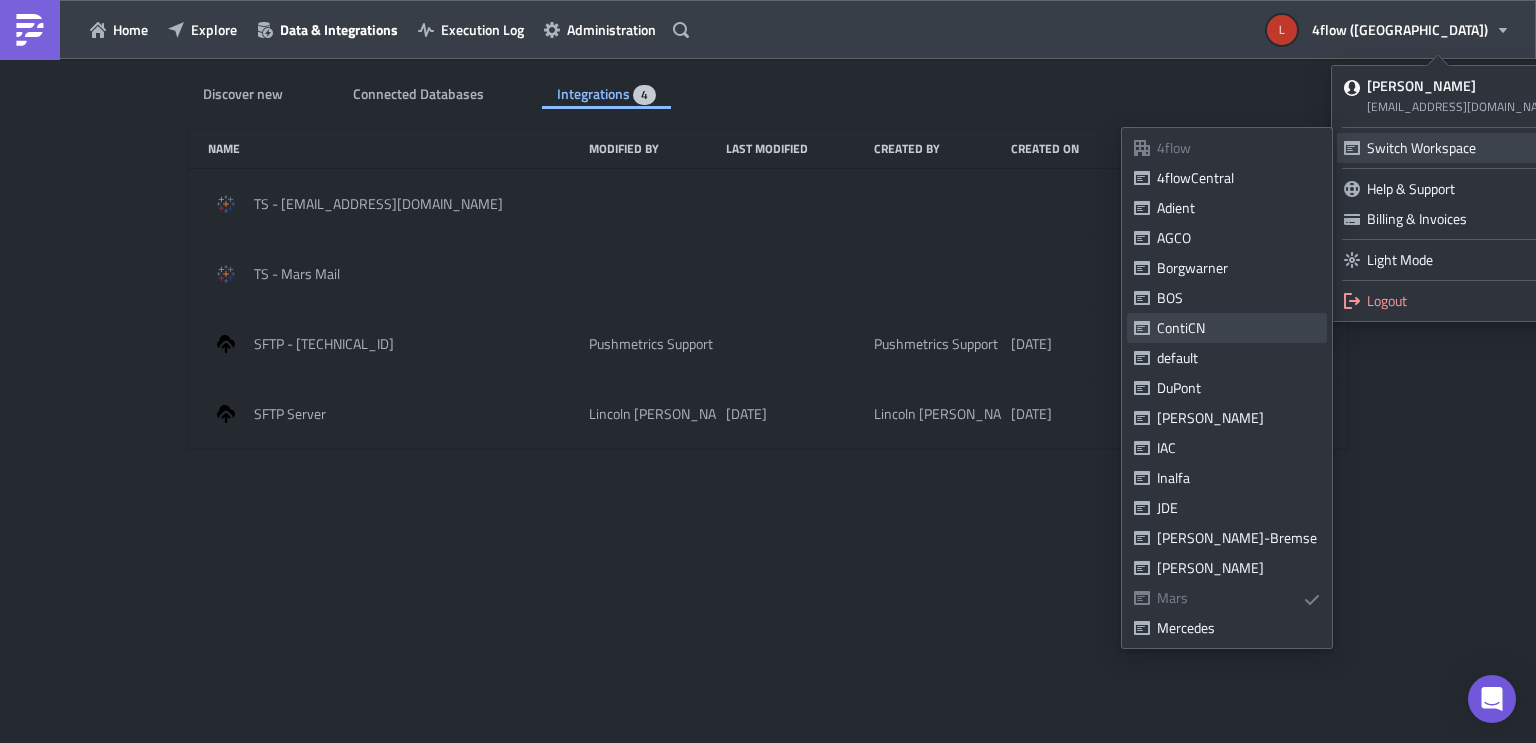 click on "ContiCN" at bounding box center [1238, 328] 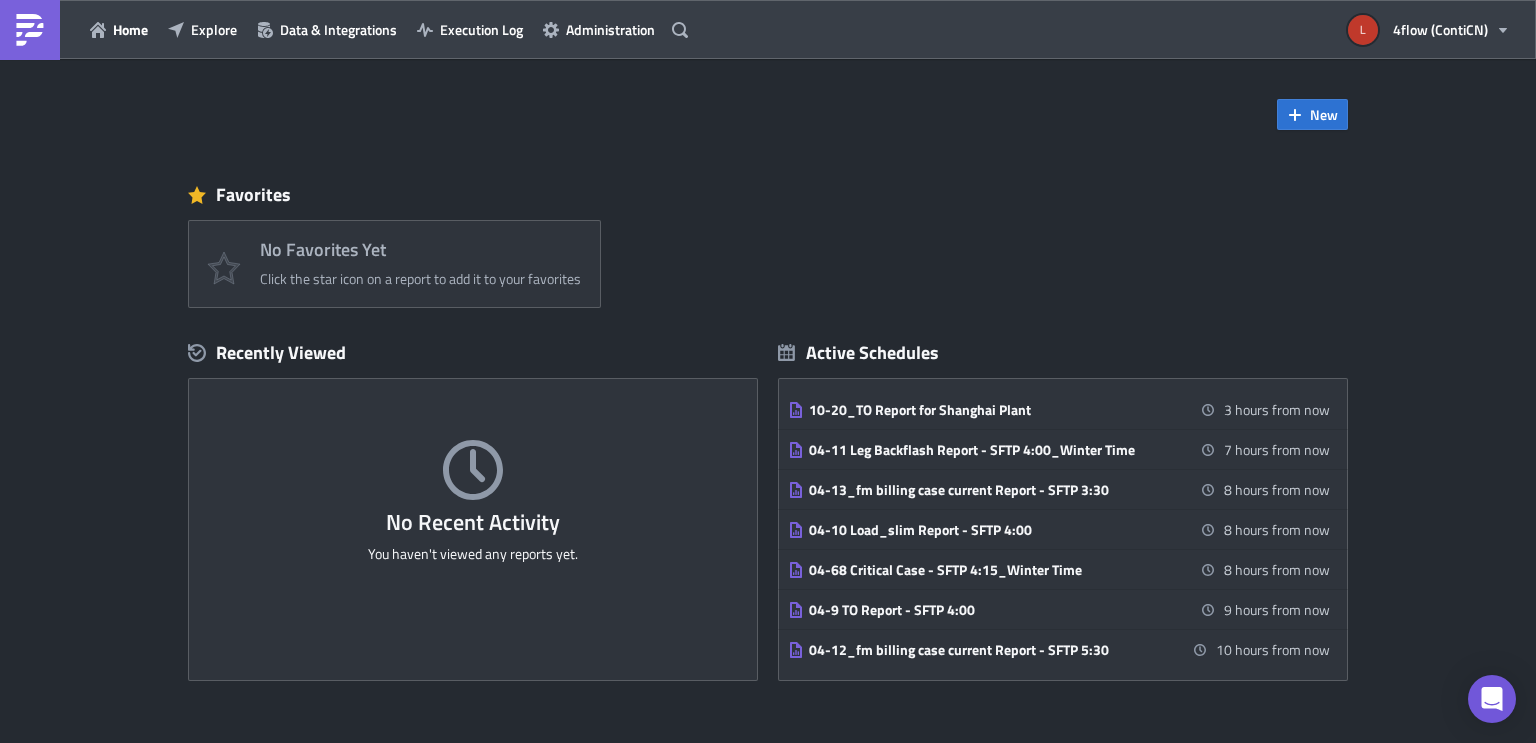 click on "Data & Integrations" at bounding box center [338, 29] 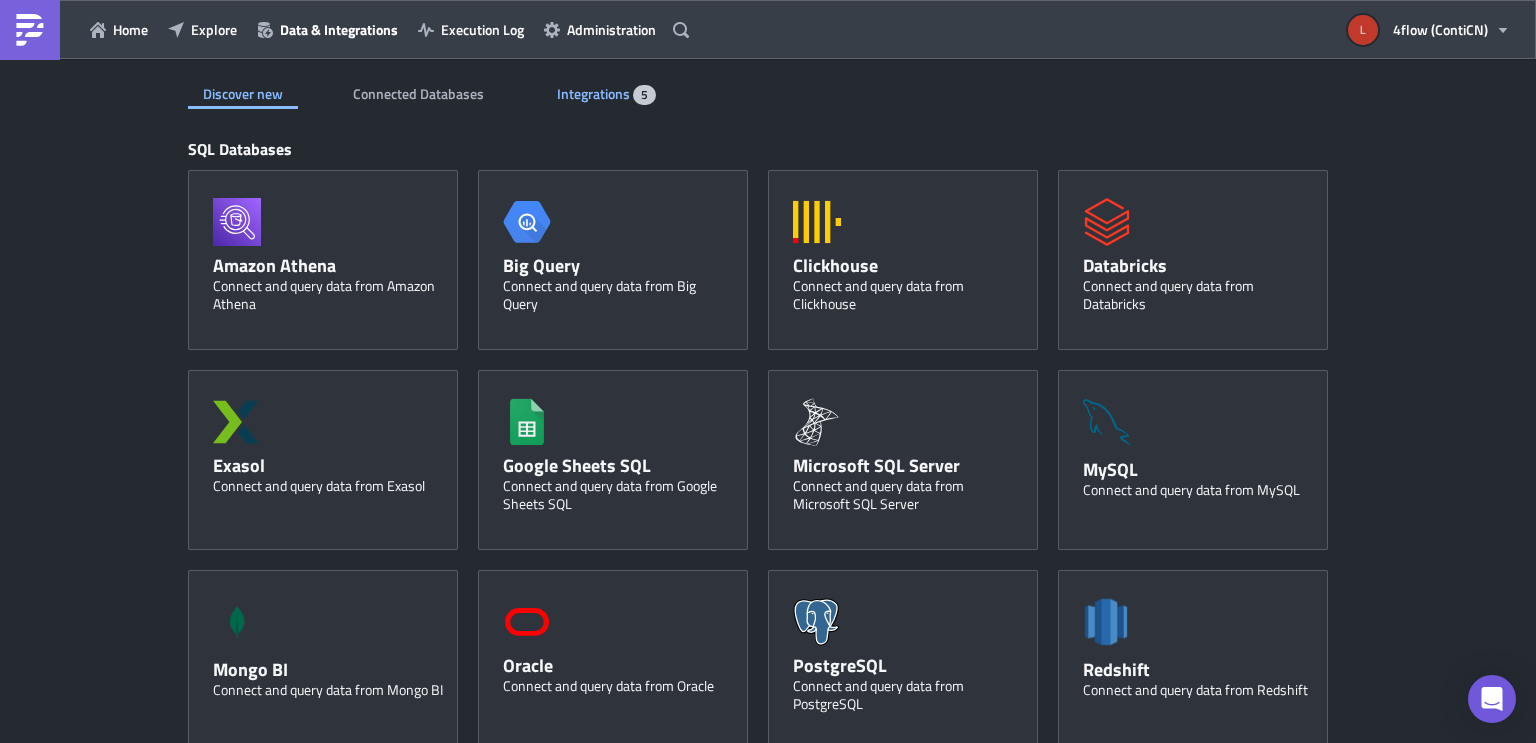 click on "Integrations" at bounding box center [595, 93] 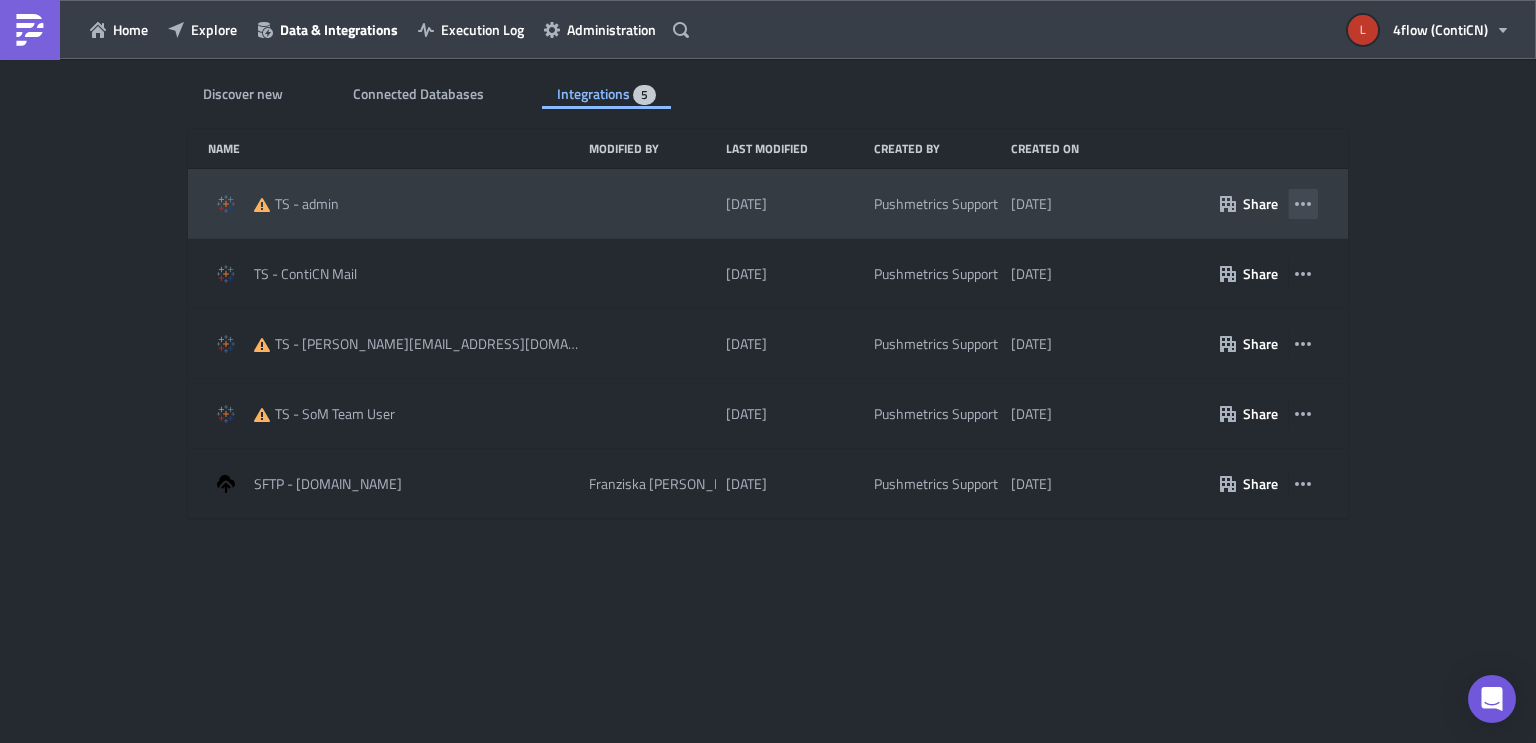 click 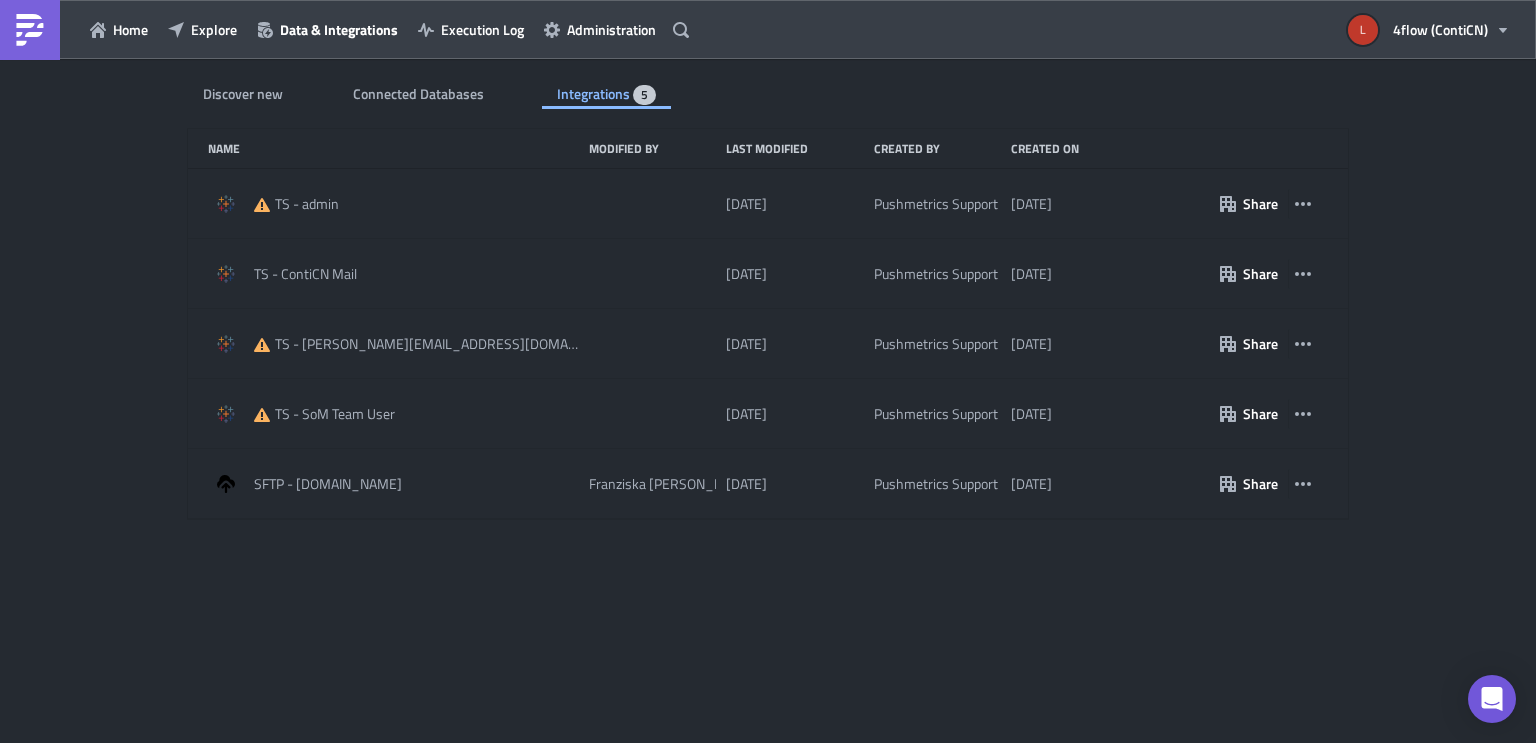 drag, startPoint x: 1516, startPoint y: 293, endPoint x: 1404, endPoint y: 273, distance: 113.7717 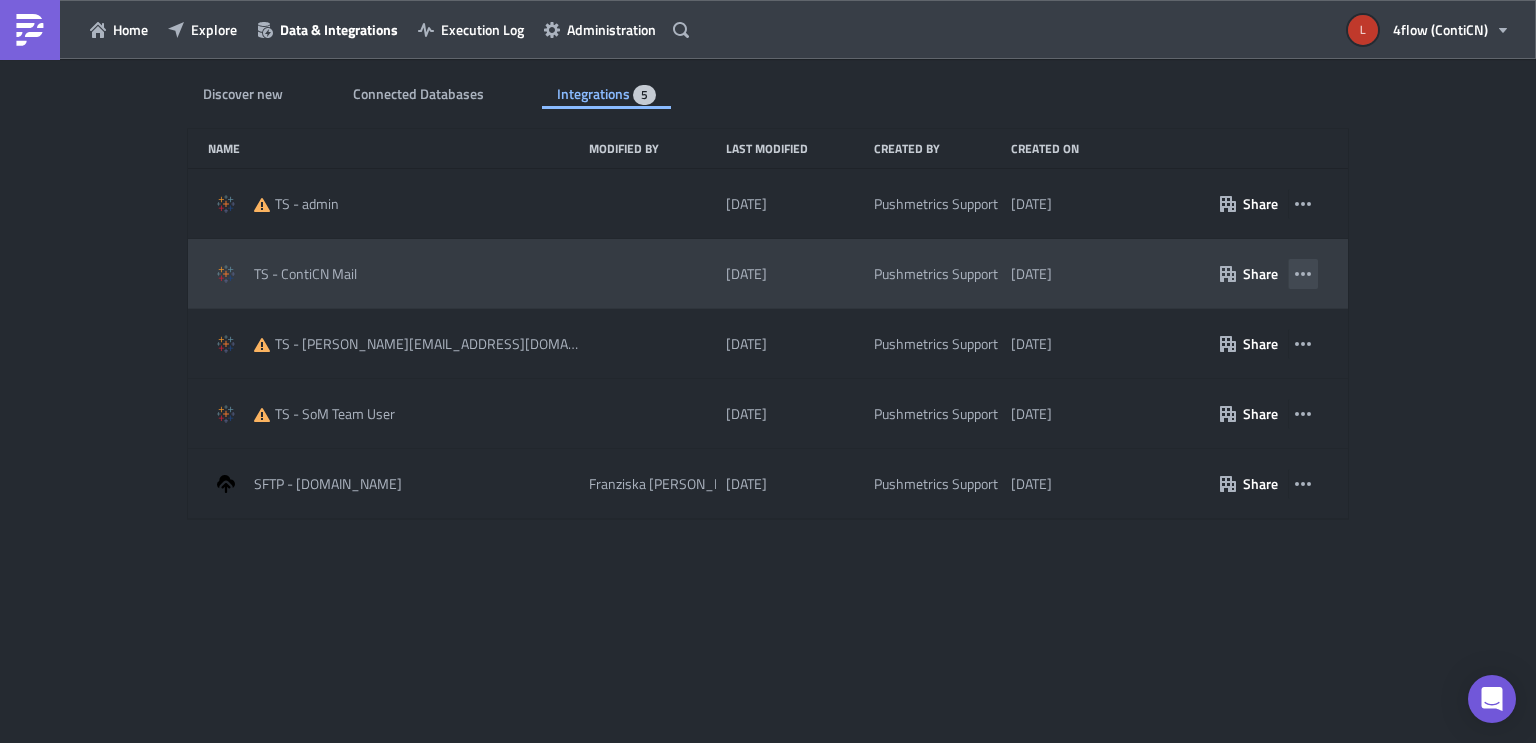 click at bounding box center [1303, 274] 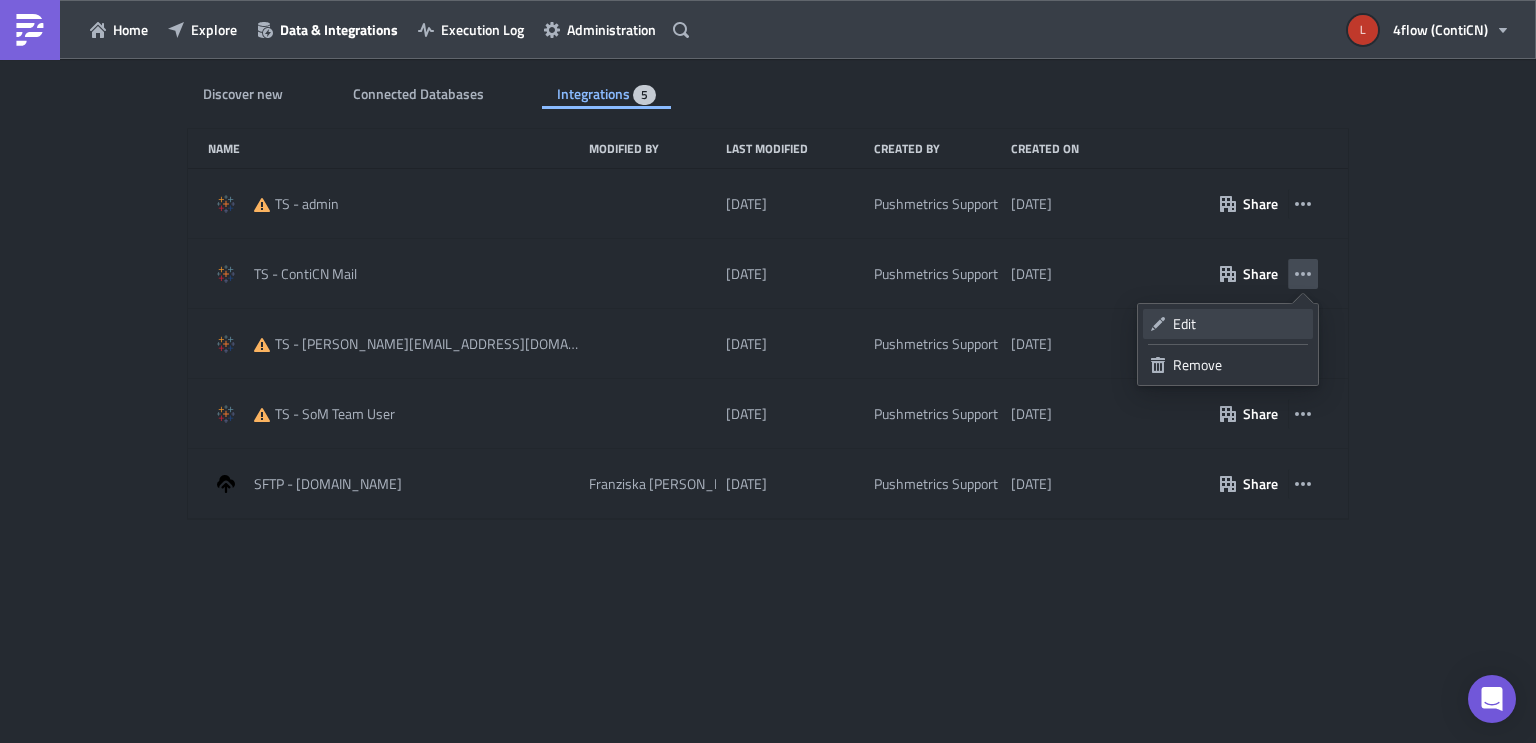 click on "Edit" at bounding box center (1239, 324) 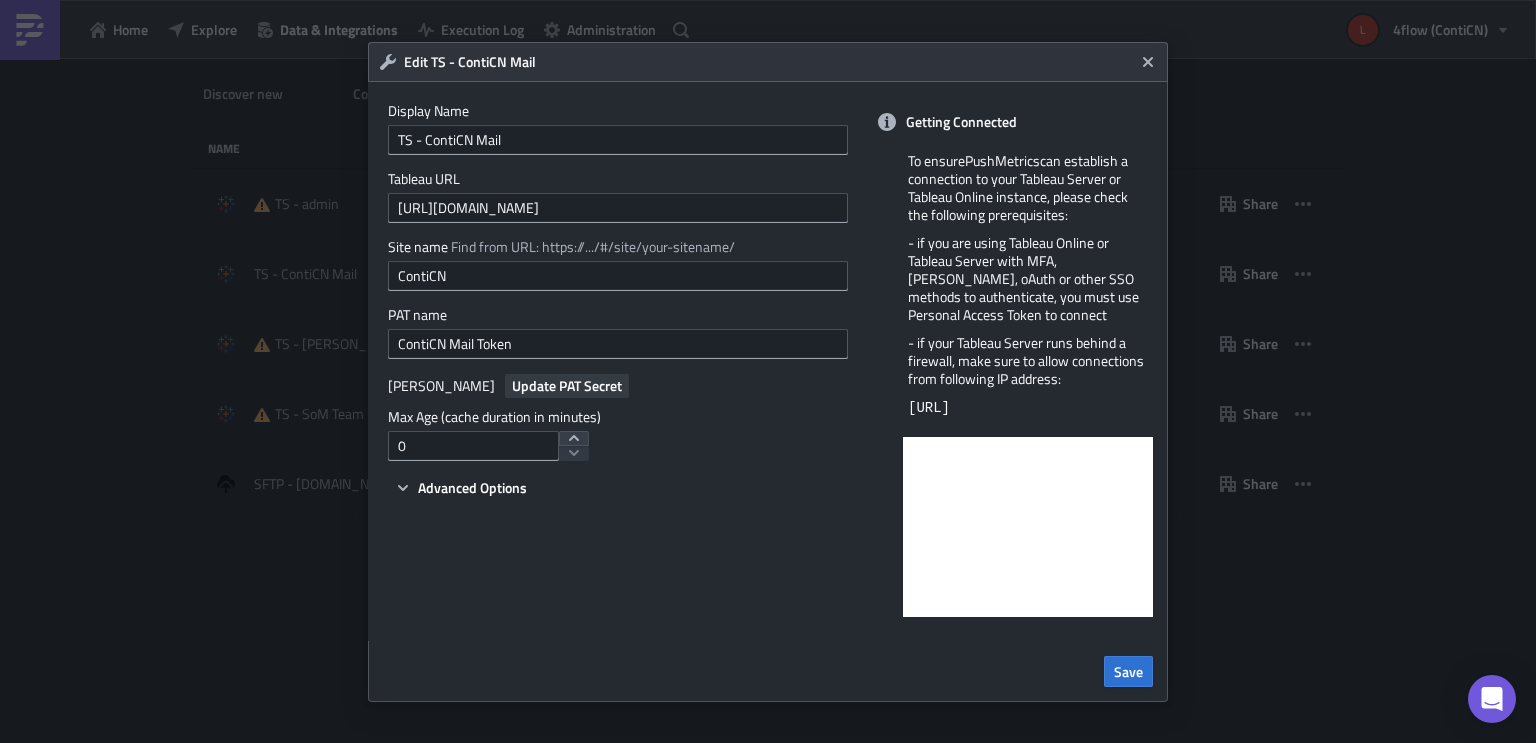 click on "Update PAT Secret" at bounding box center (567, 385) 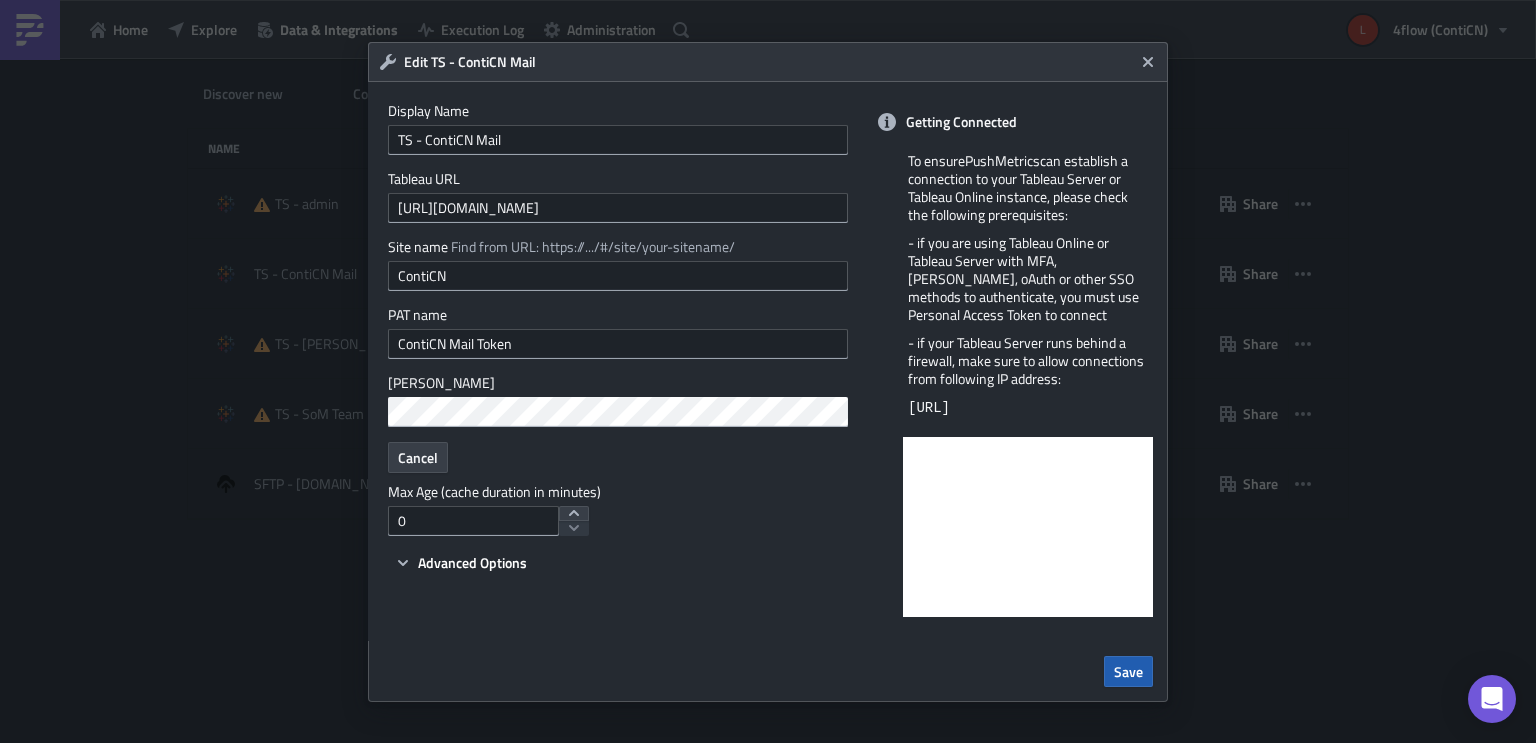 click on "Save" at bounding box center (1128, 671) 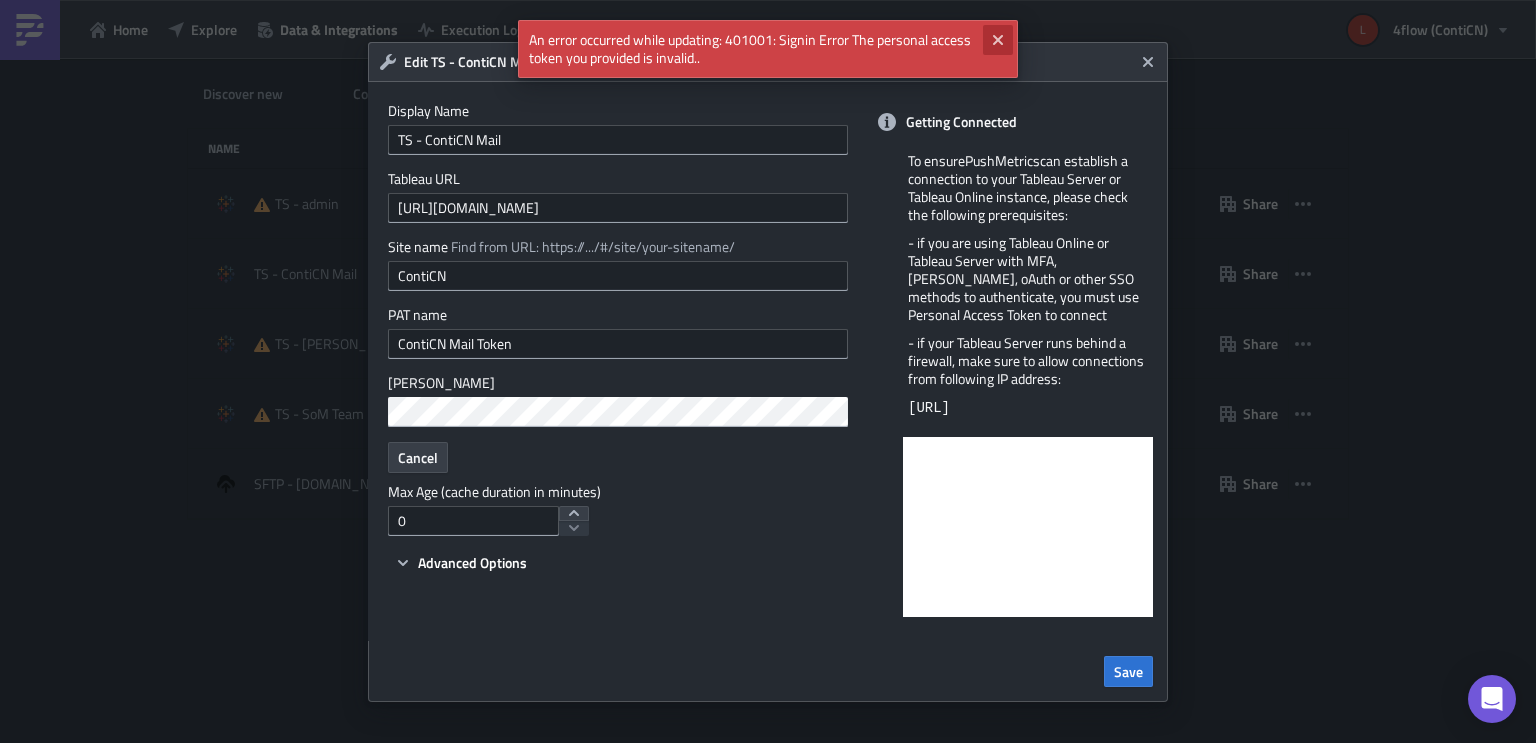 click at bounding box center (998, 40) 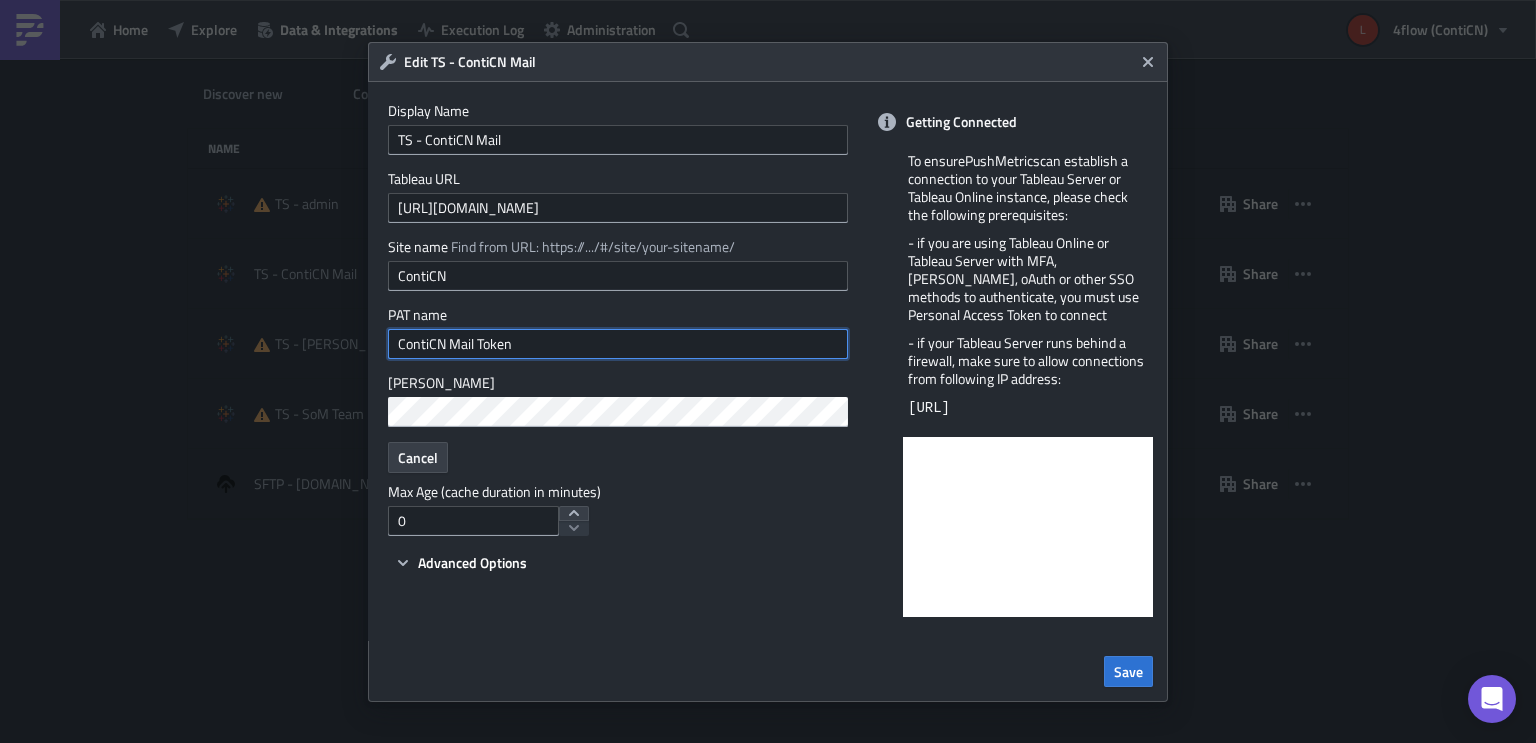 click on "ContiCN Mail Token" at bounding box center (618, 344) 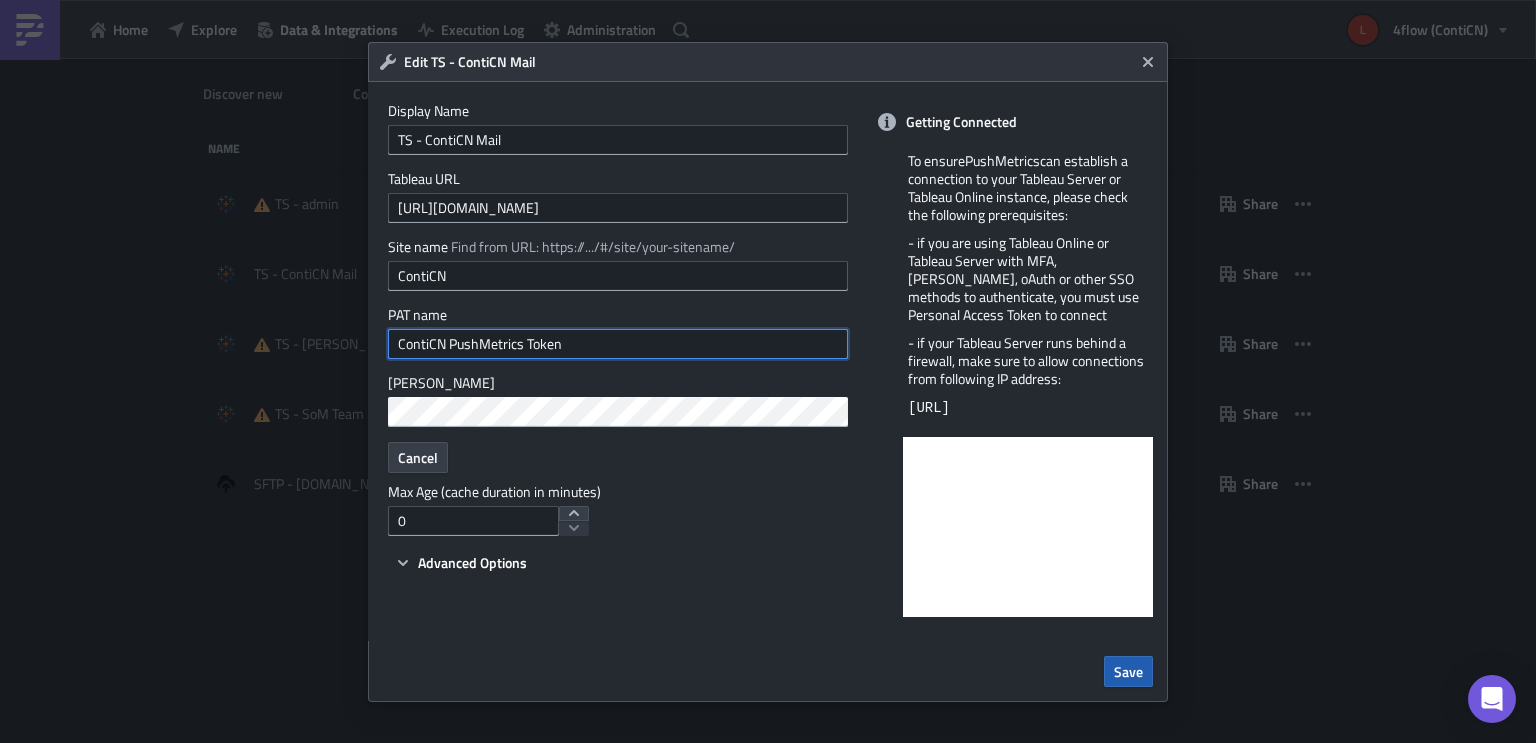 type on "ContiCN PushMetrics Token" 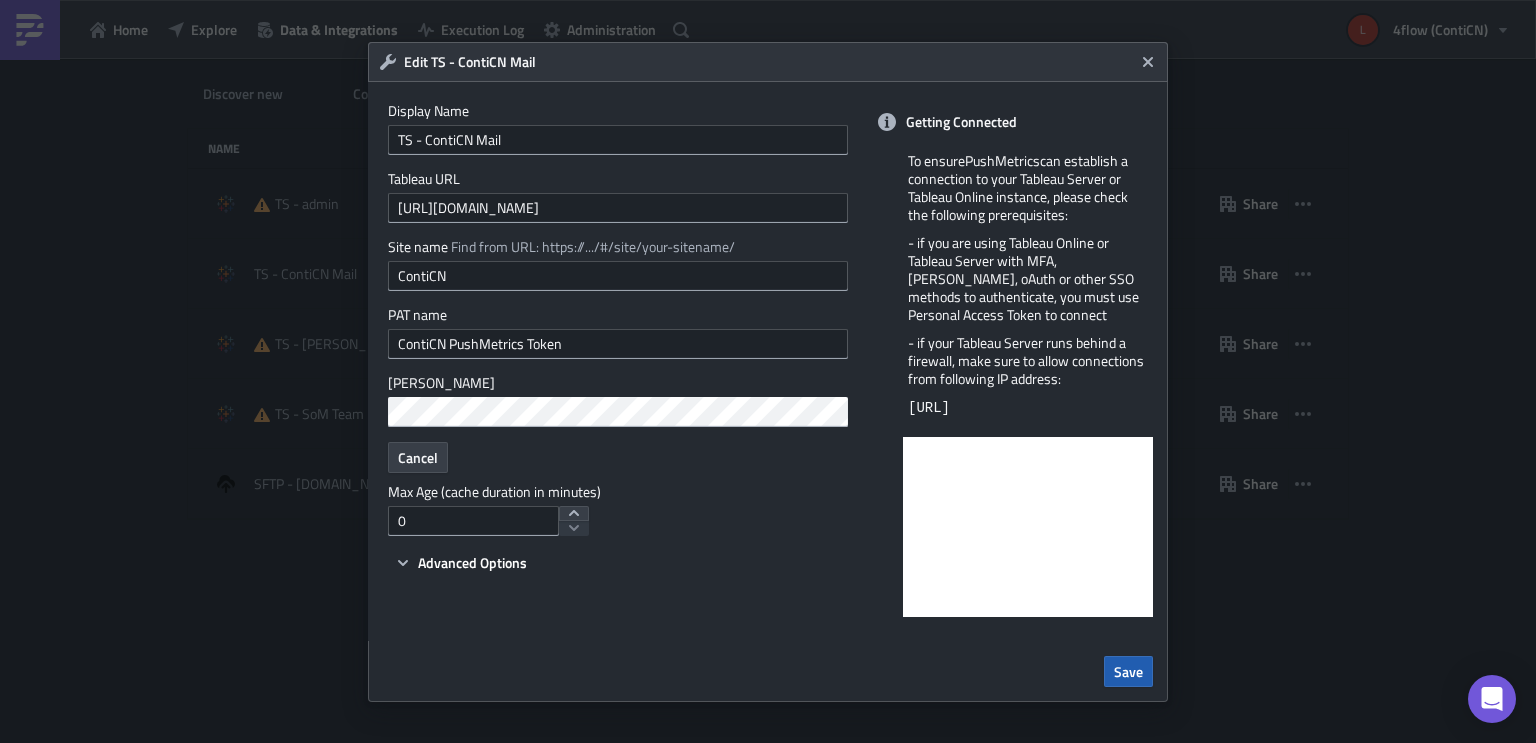 click on "Save" at bounding box center [1128, 671] 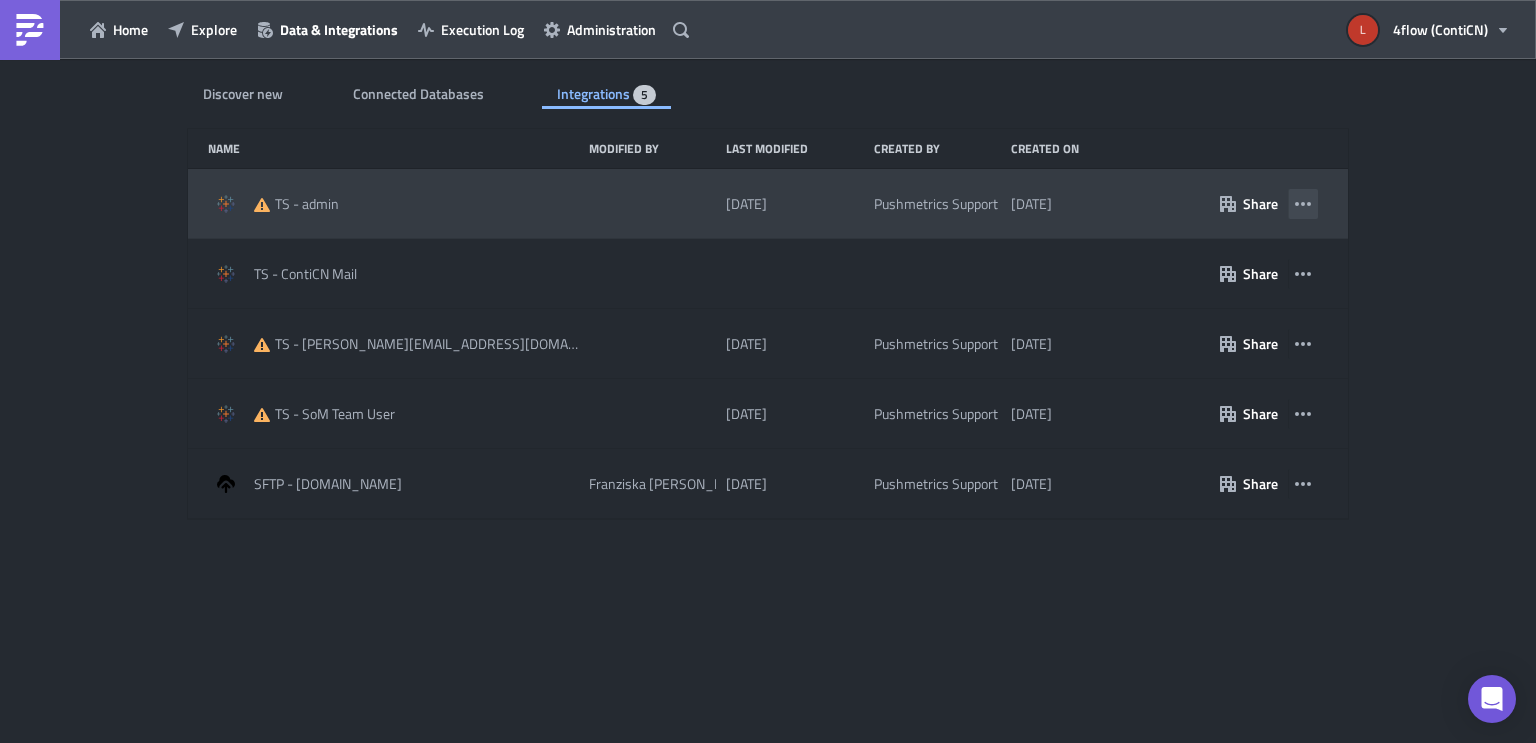 click 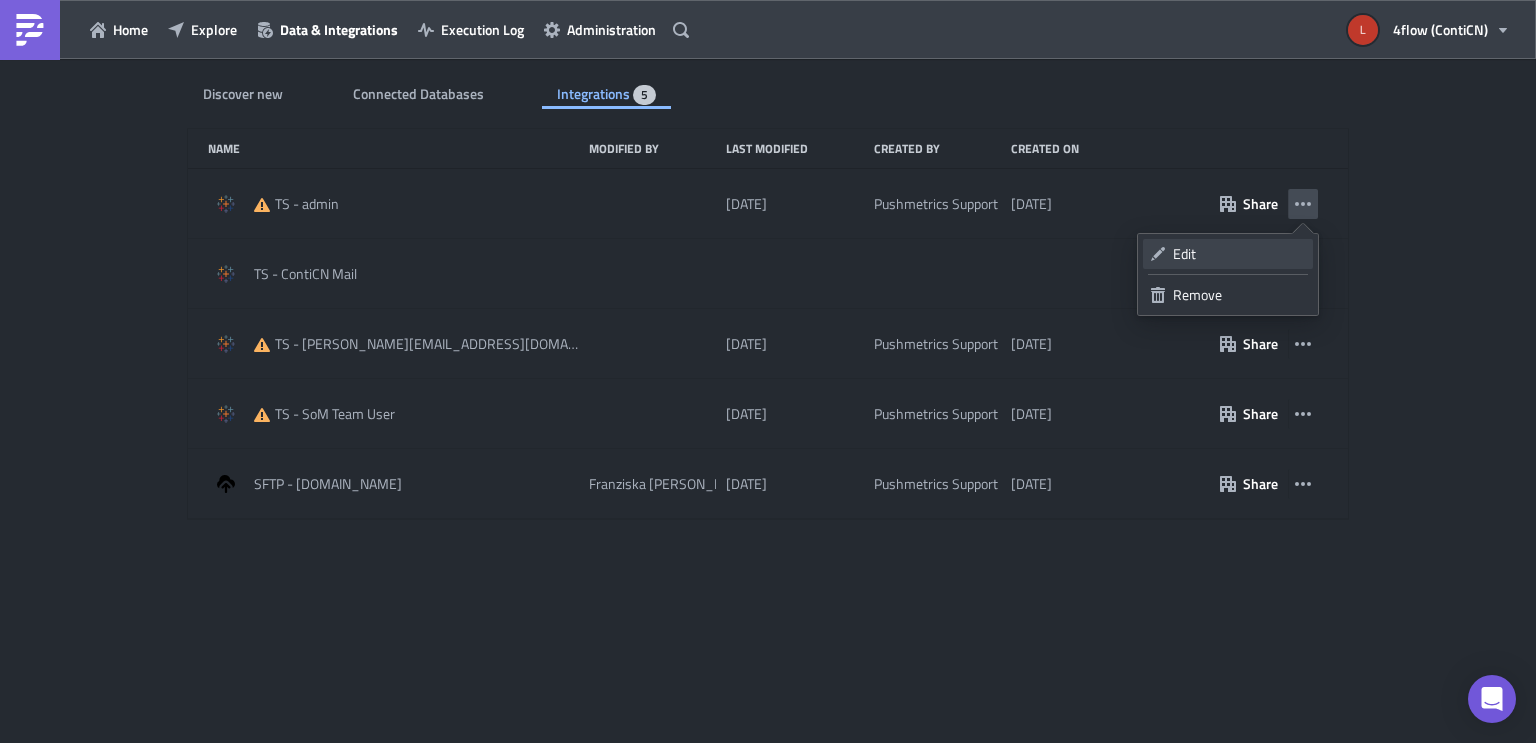 click on "Edit" at bounding box center [1239, 254] 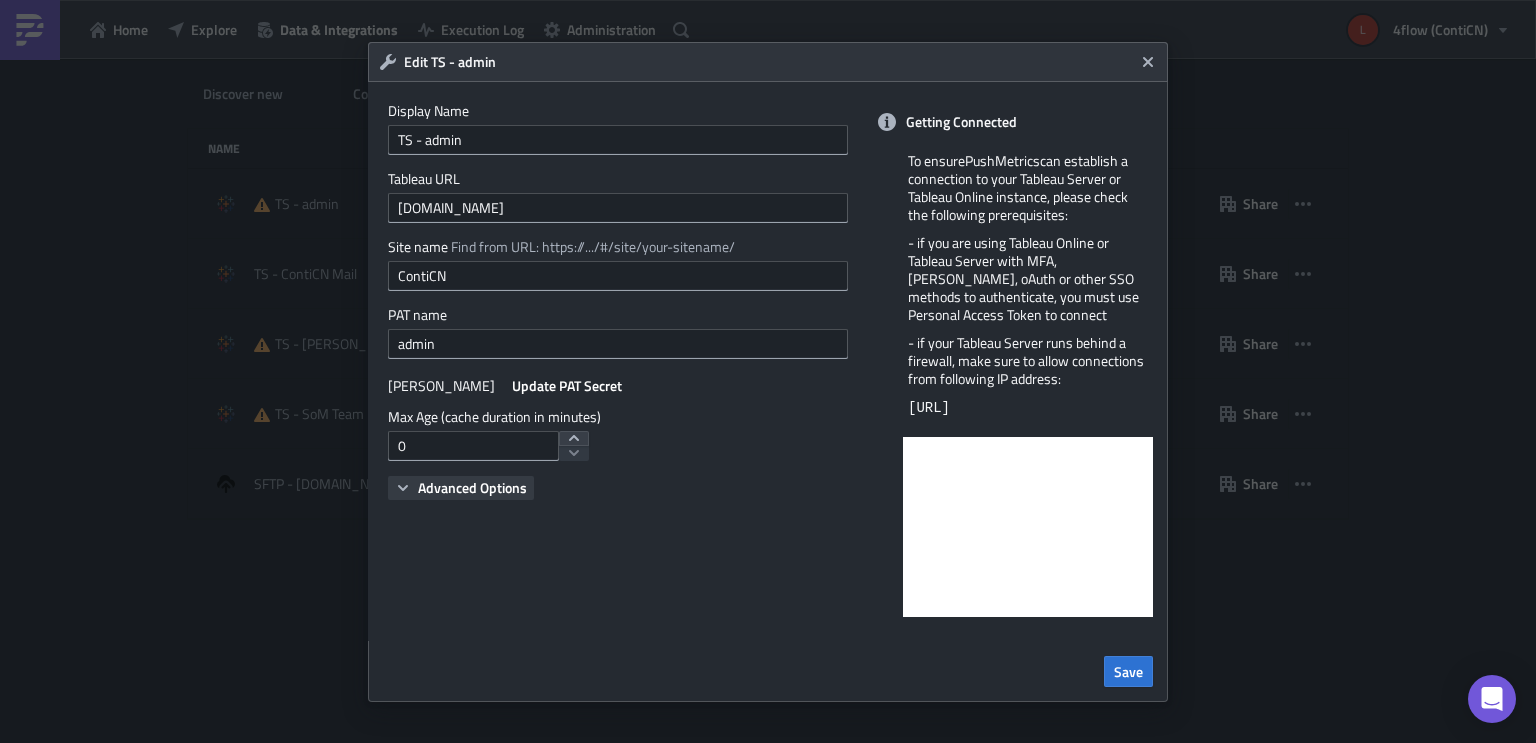 click on "Advanced Options" at bounding box center (472, 487) 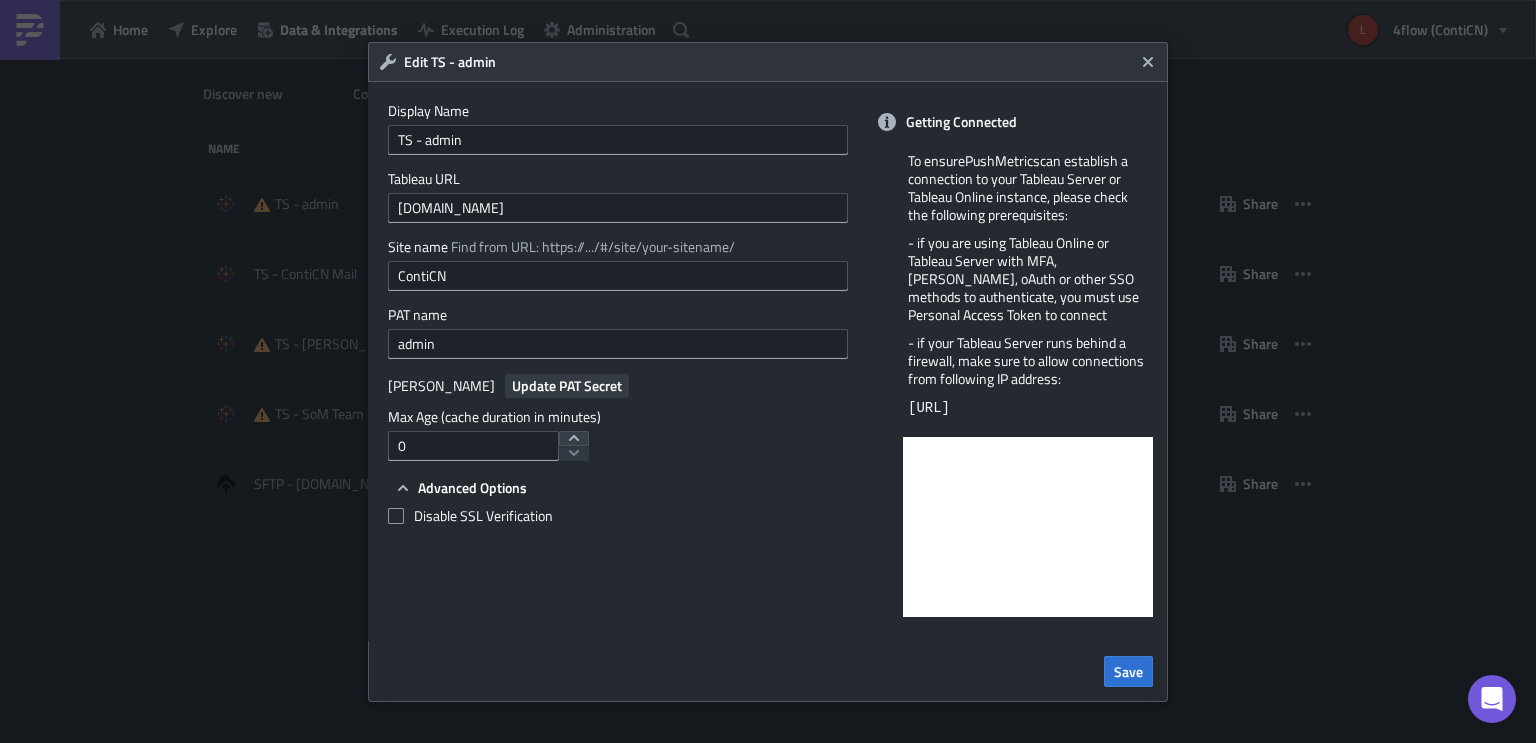 click on "Update PAT Secret" at bounding box center (567, 385) 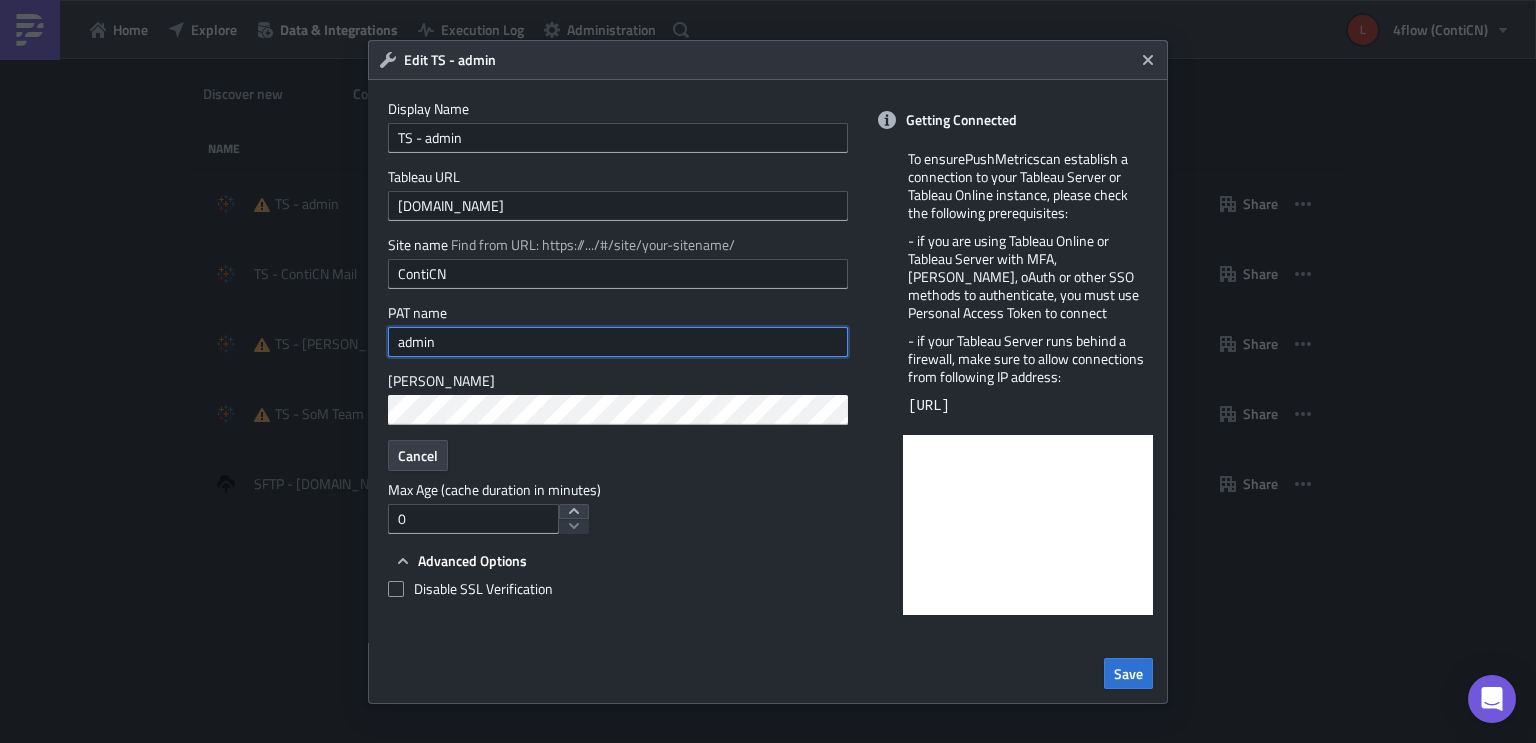 click on "admin" at bounding box center (618, 342) 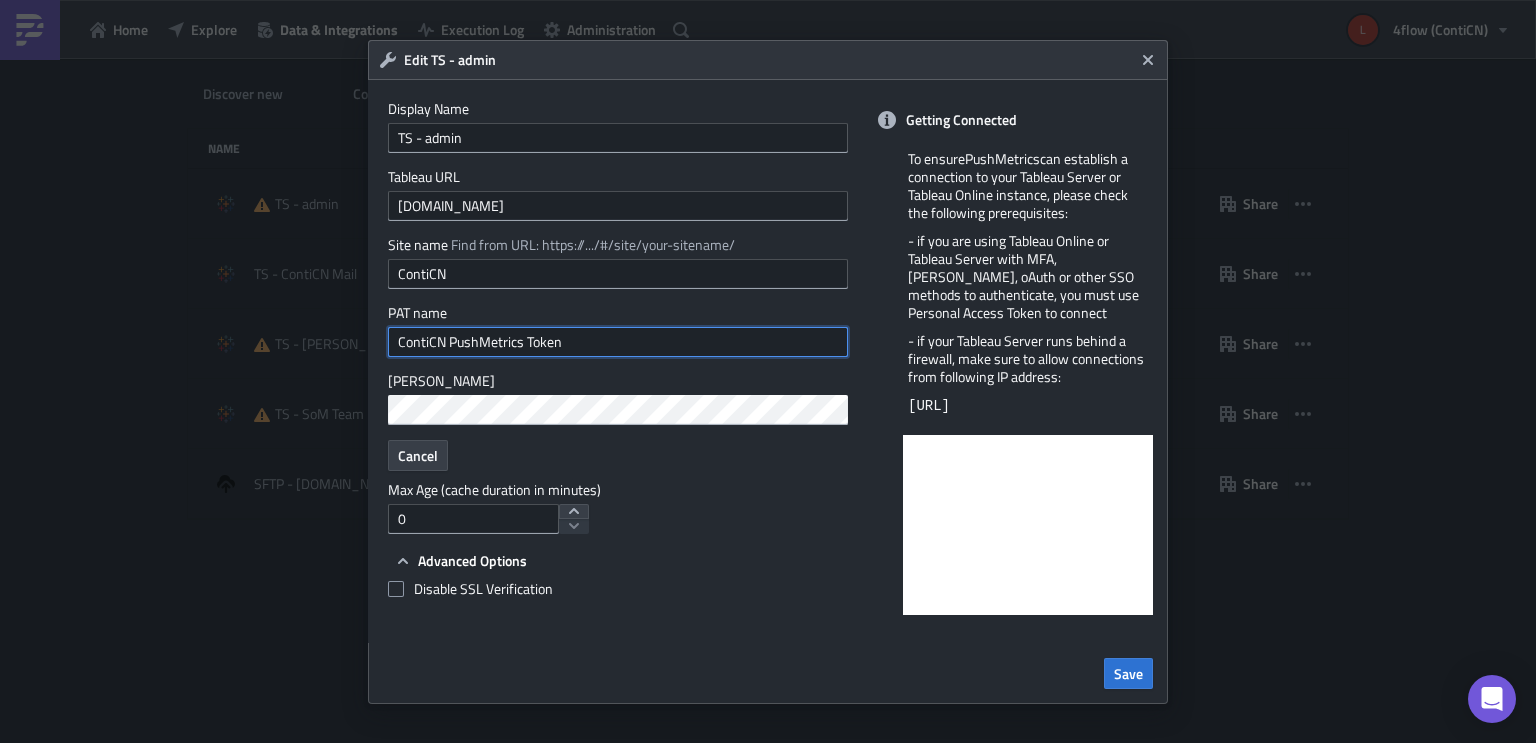 type on "ContiCN PushMetrics Token" 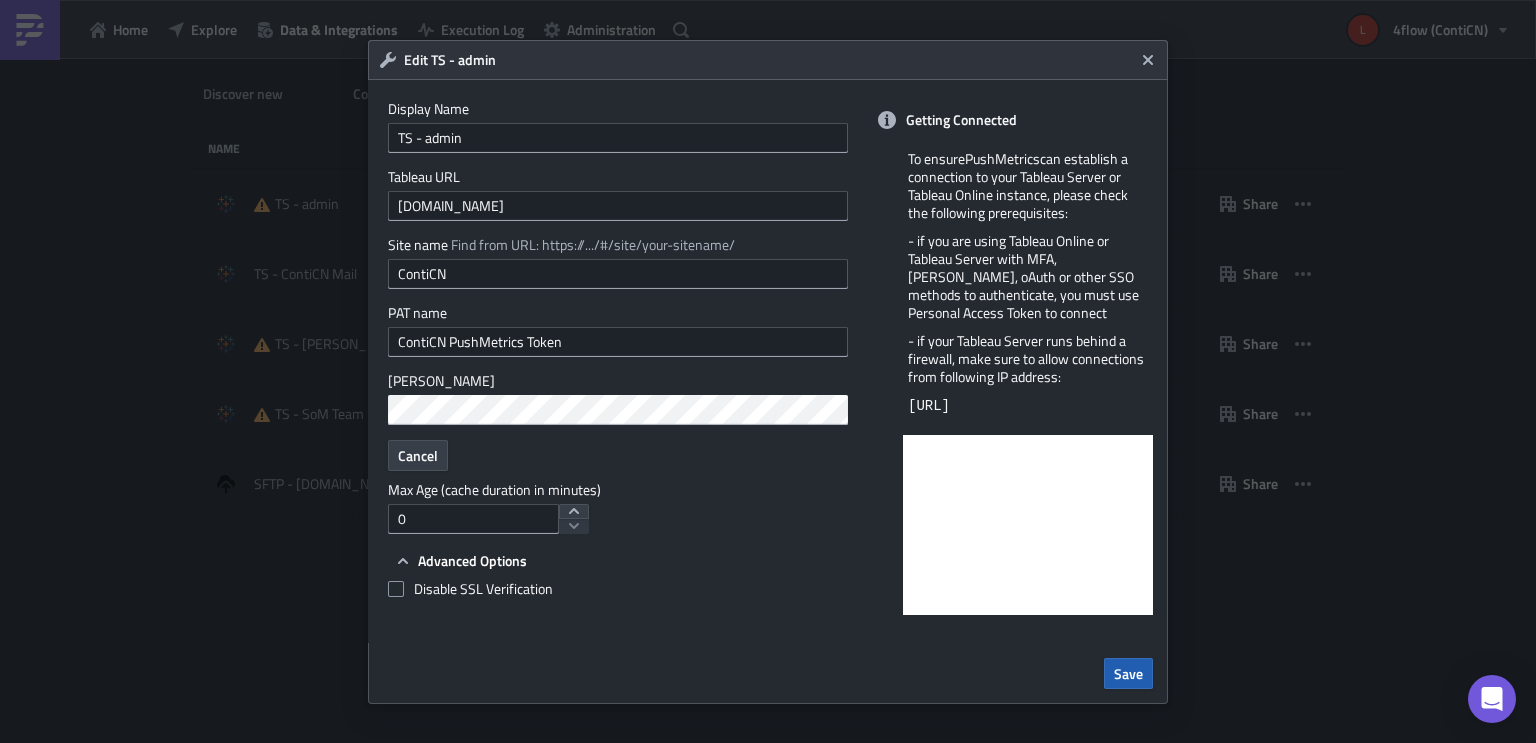 click on "Save" at bounding box center (1128, 673) 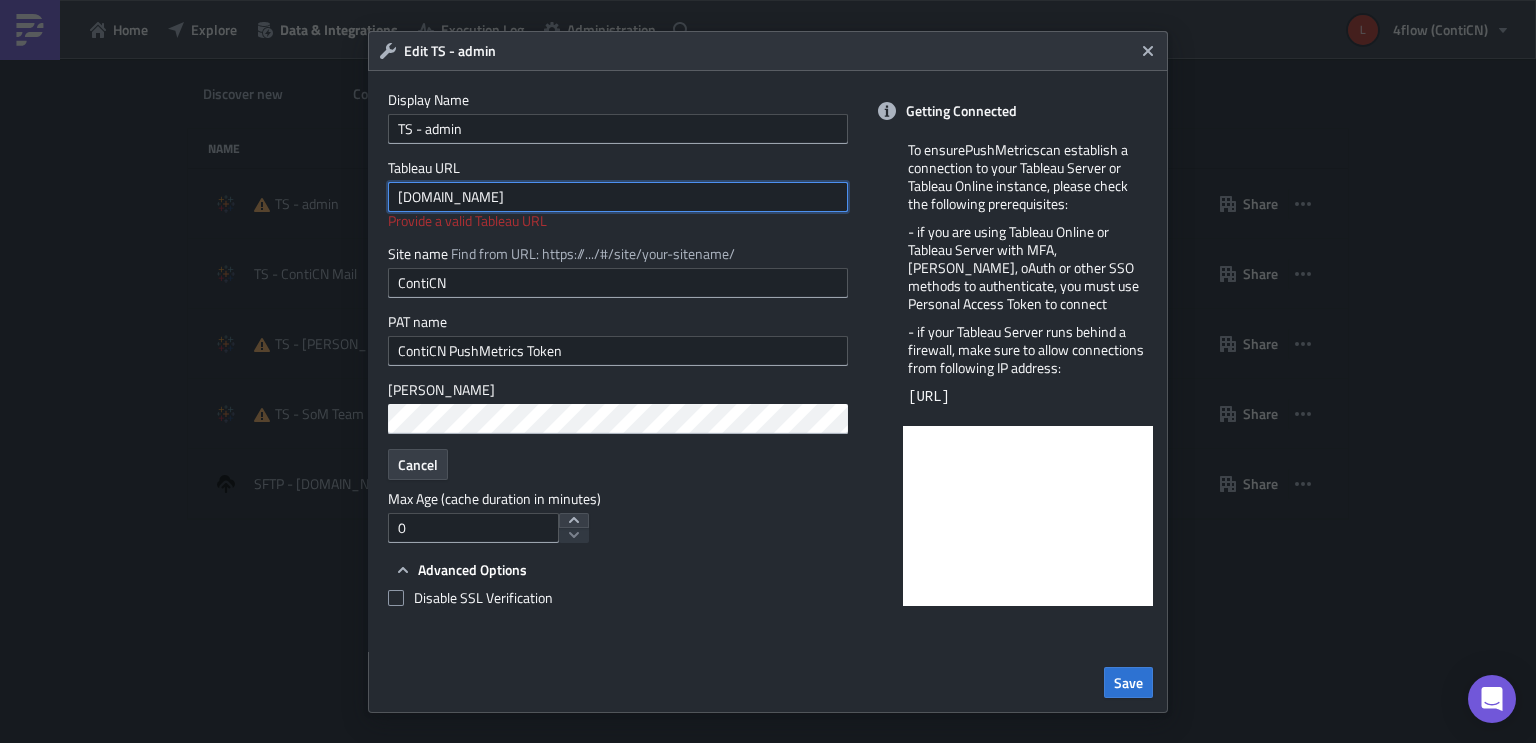 click on "tableau.analytics.4flow-vista.com" at bounding box center [618, 197] 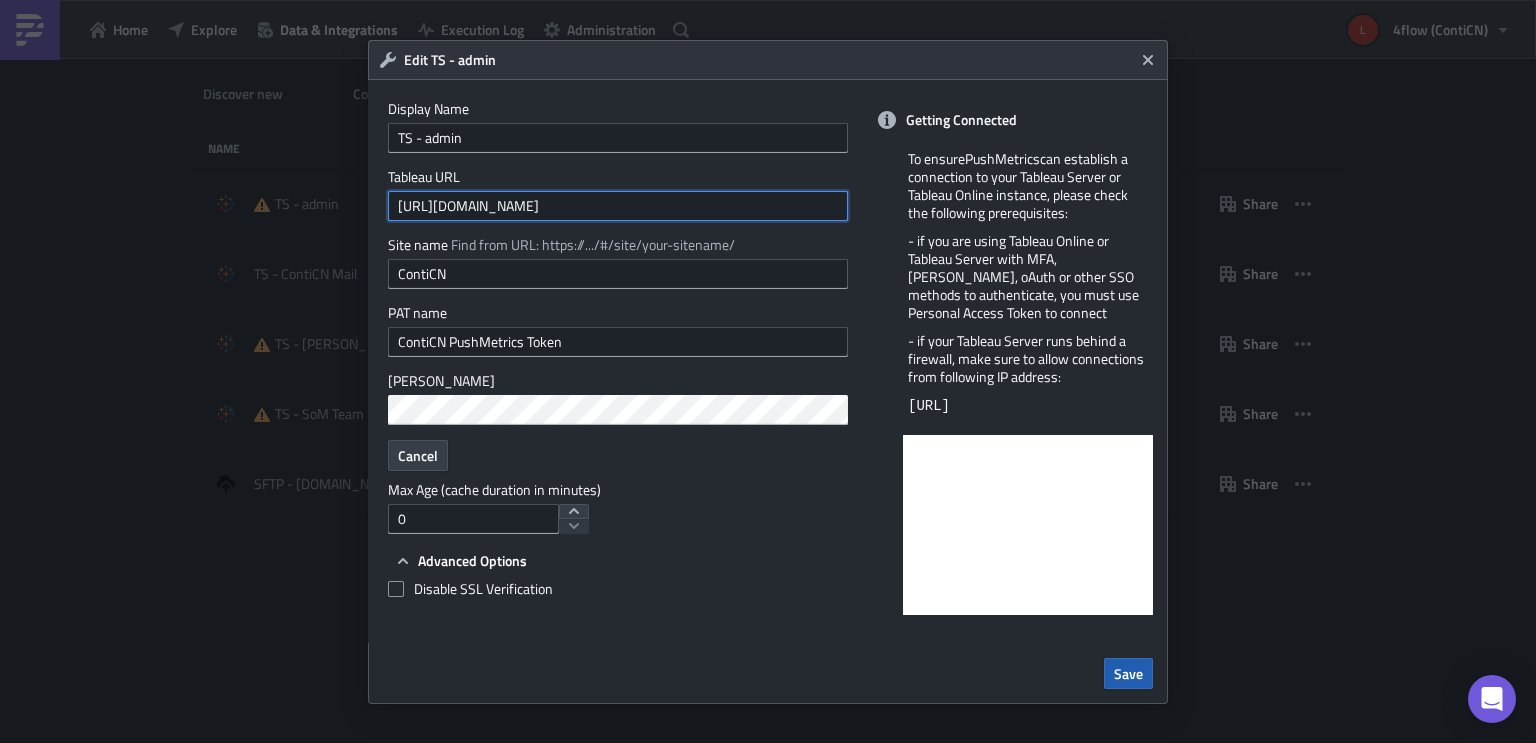 type on "https://tableau.analytics.4flow-vista.com/#/site/ContiCN/home" 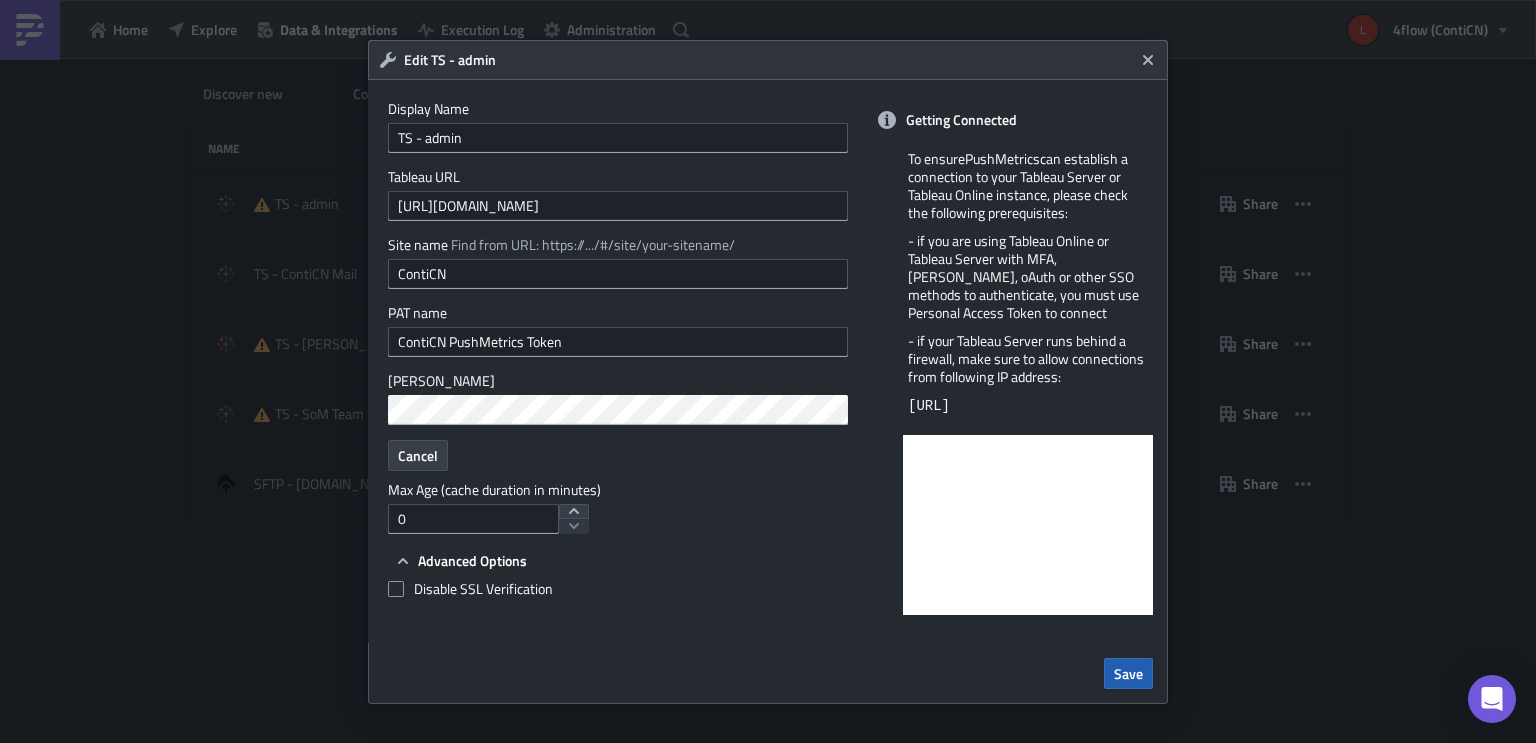 click on "Save" at bounding box center [1128, 673] 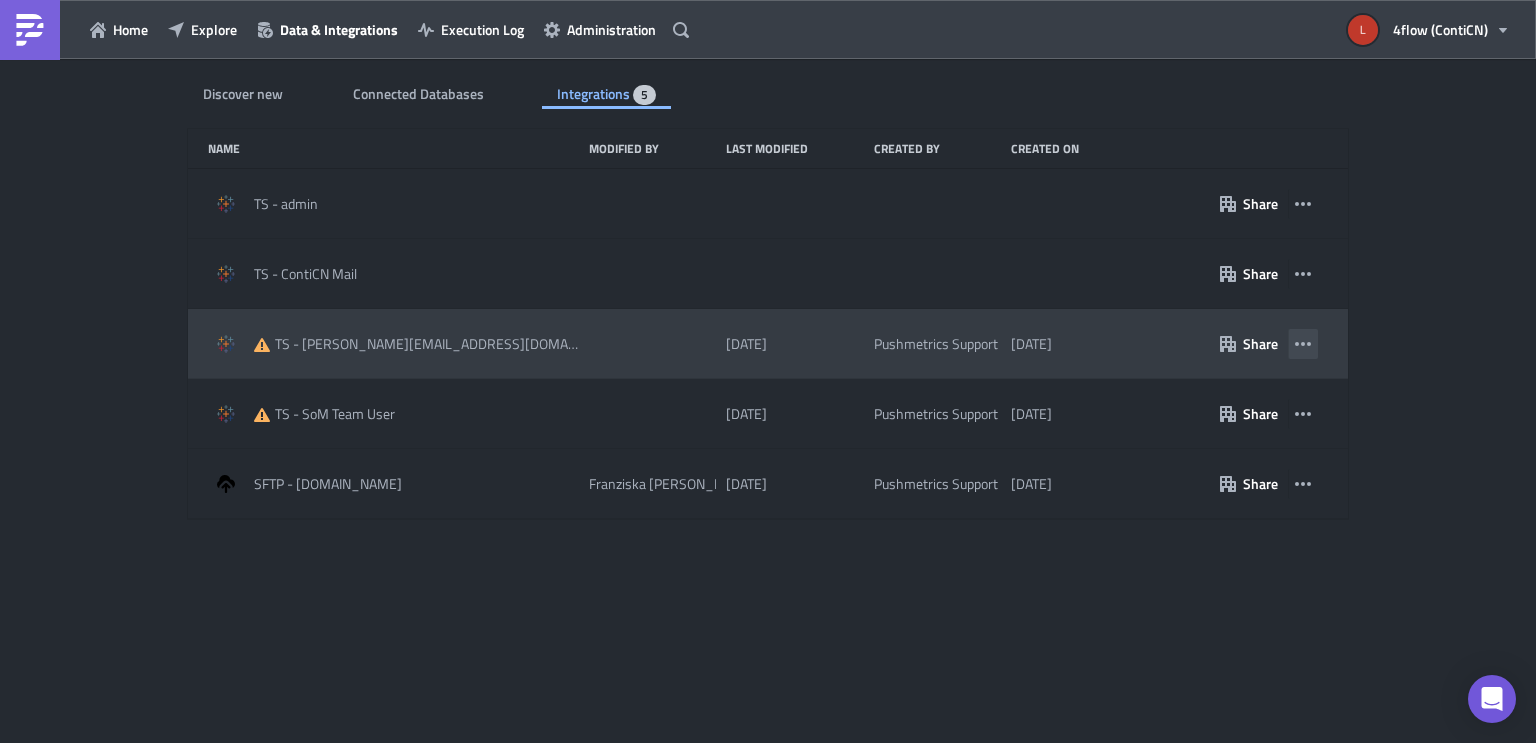 click 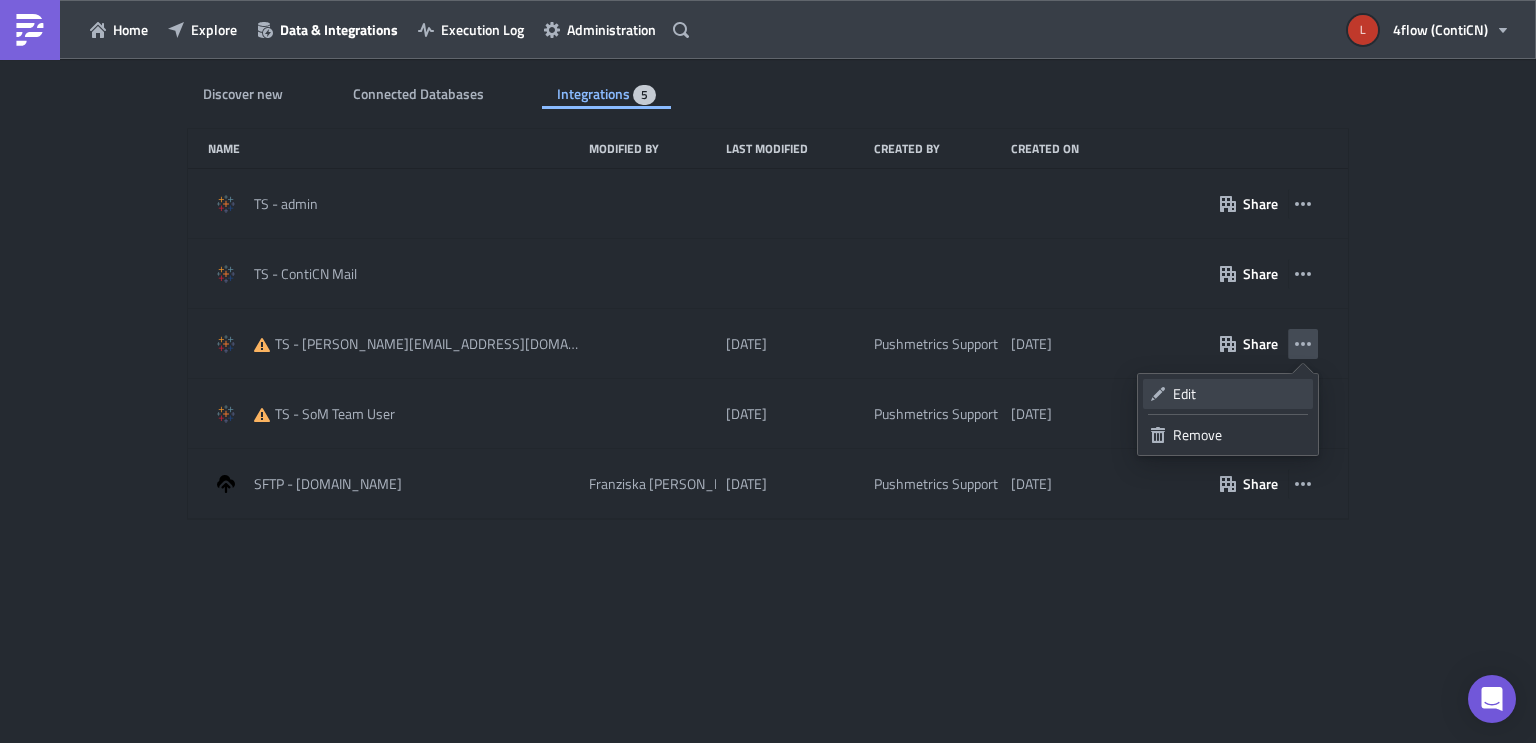 click on "Edit" at bounding box center [1239, 394] 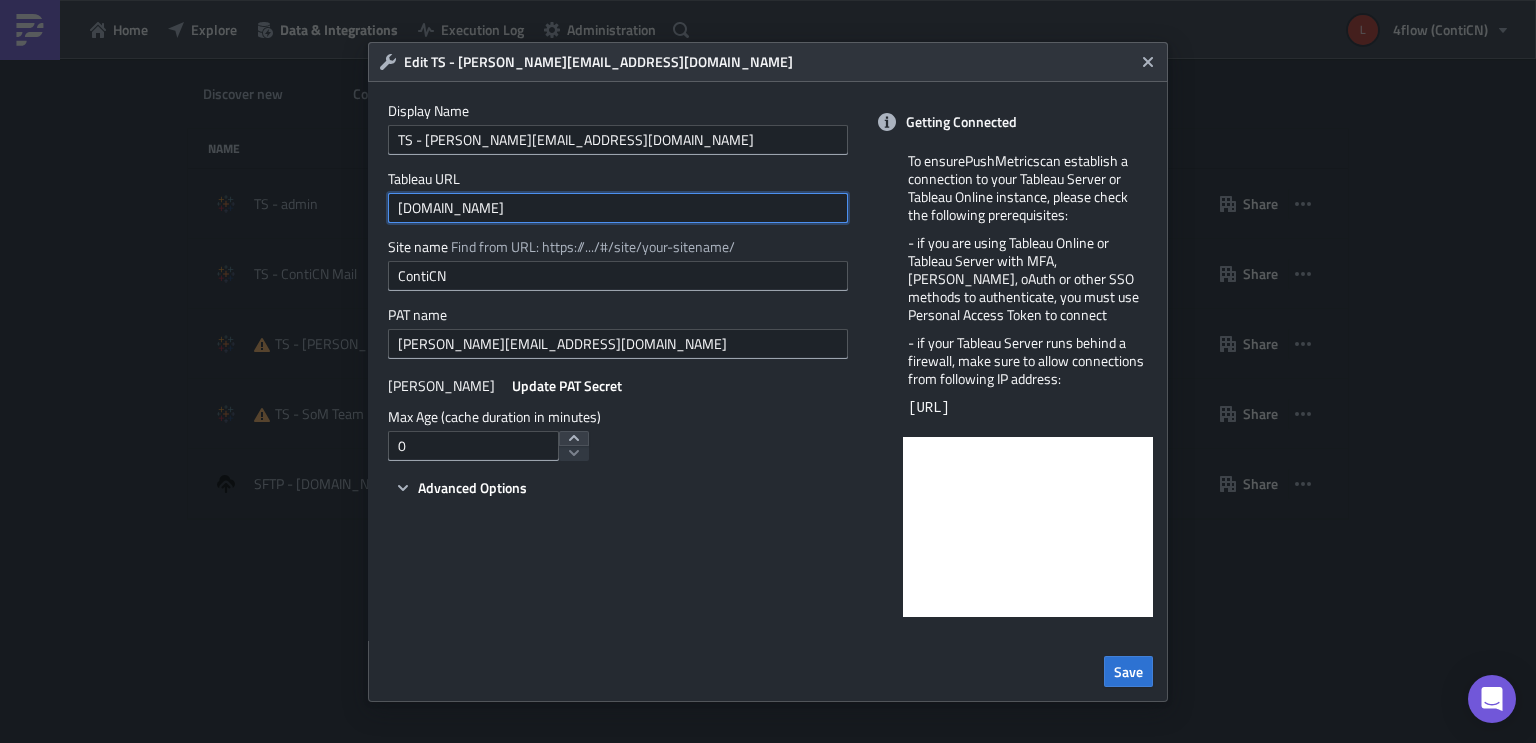 click on "tableau.analytics.4flow-vista.com" at bounding box center (618, 208) 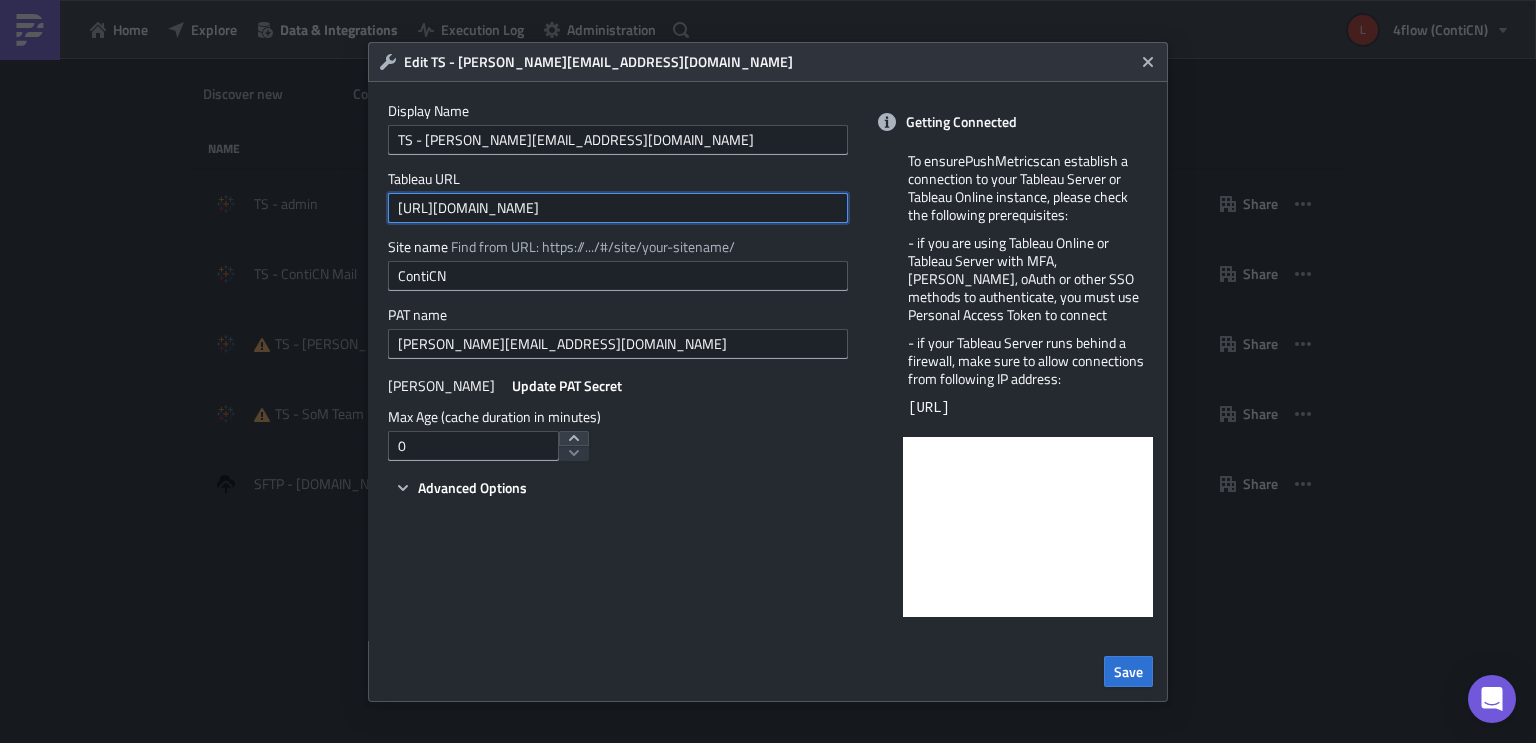 type on "https://tableau.analytics.4flow-vista.com/#/site/ContiCN/home" 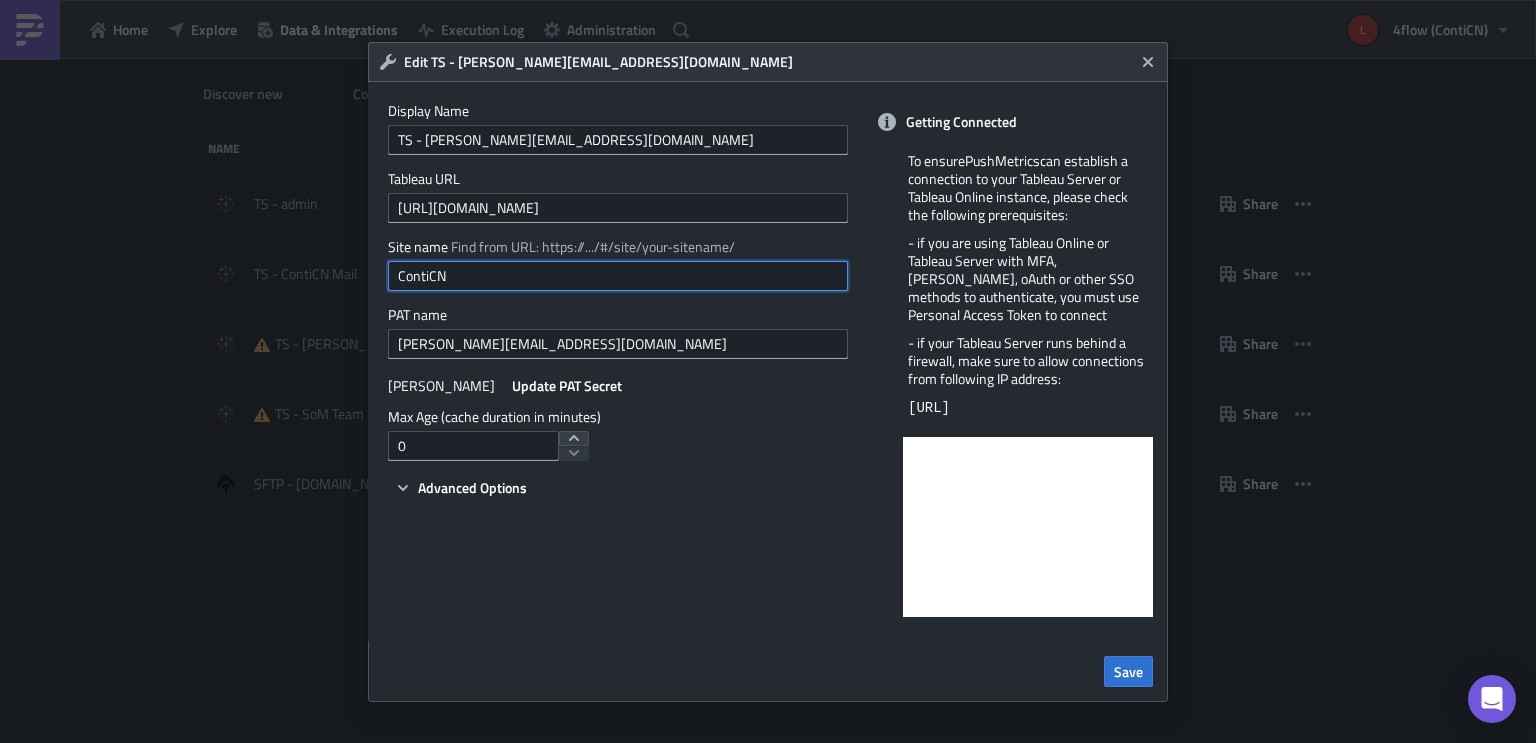 click on "ContiCN" at bounding box center (618, 276) 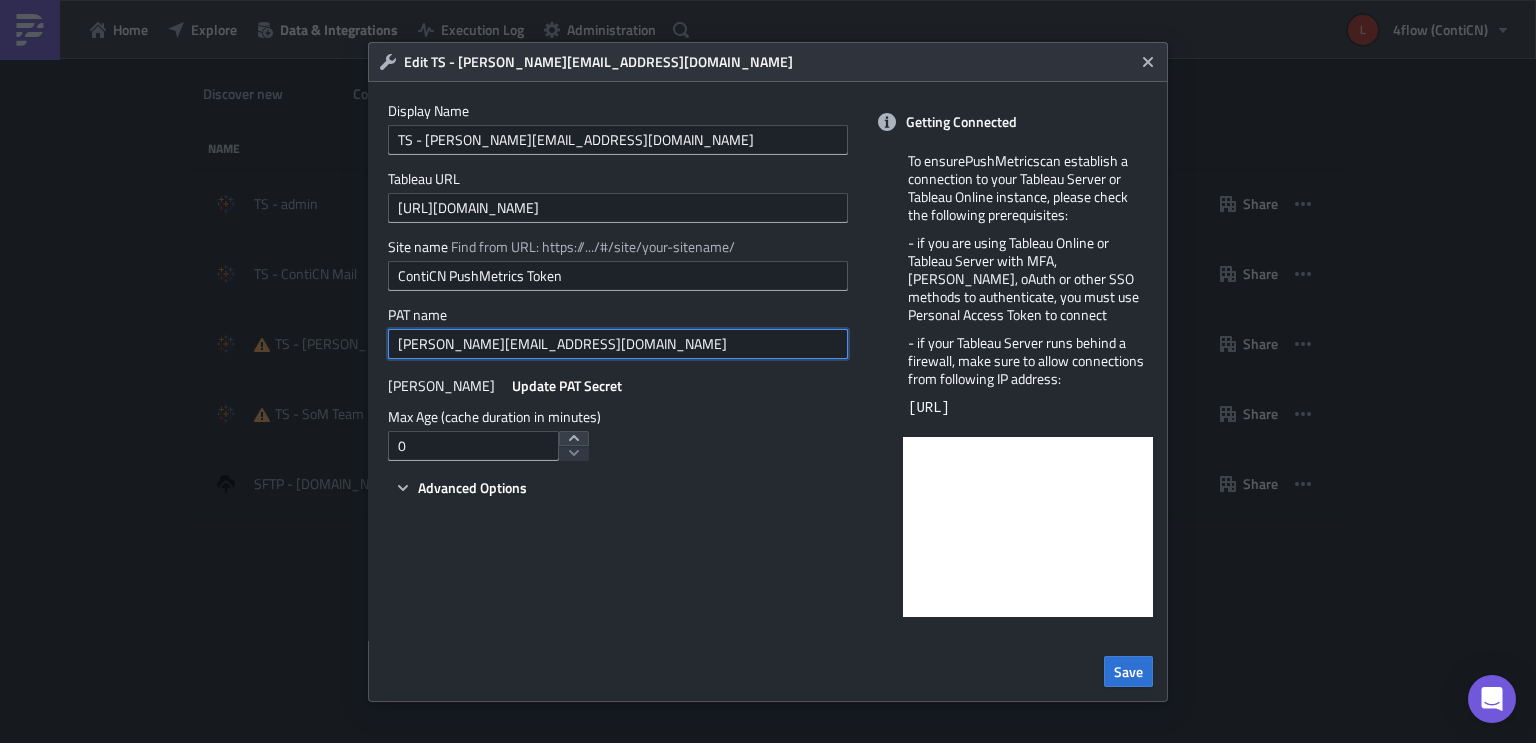 click on "a.martin@4flow.de" at bounding box center (618, 344) 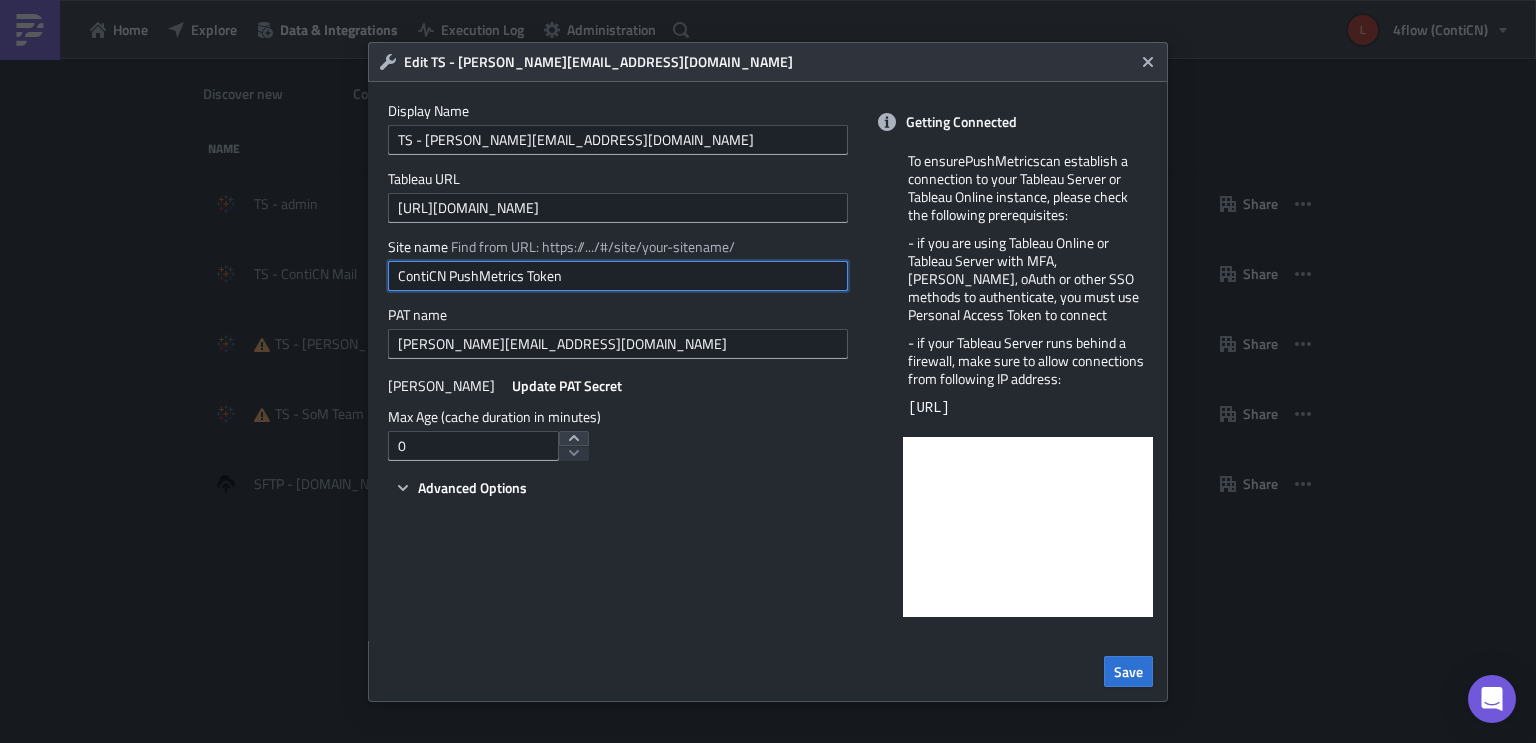 click on "ContiCN PushMetrics Token" at bounding box center [618, 276] 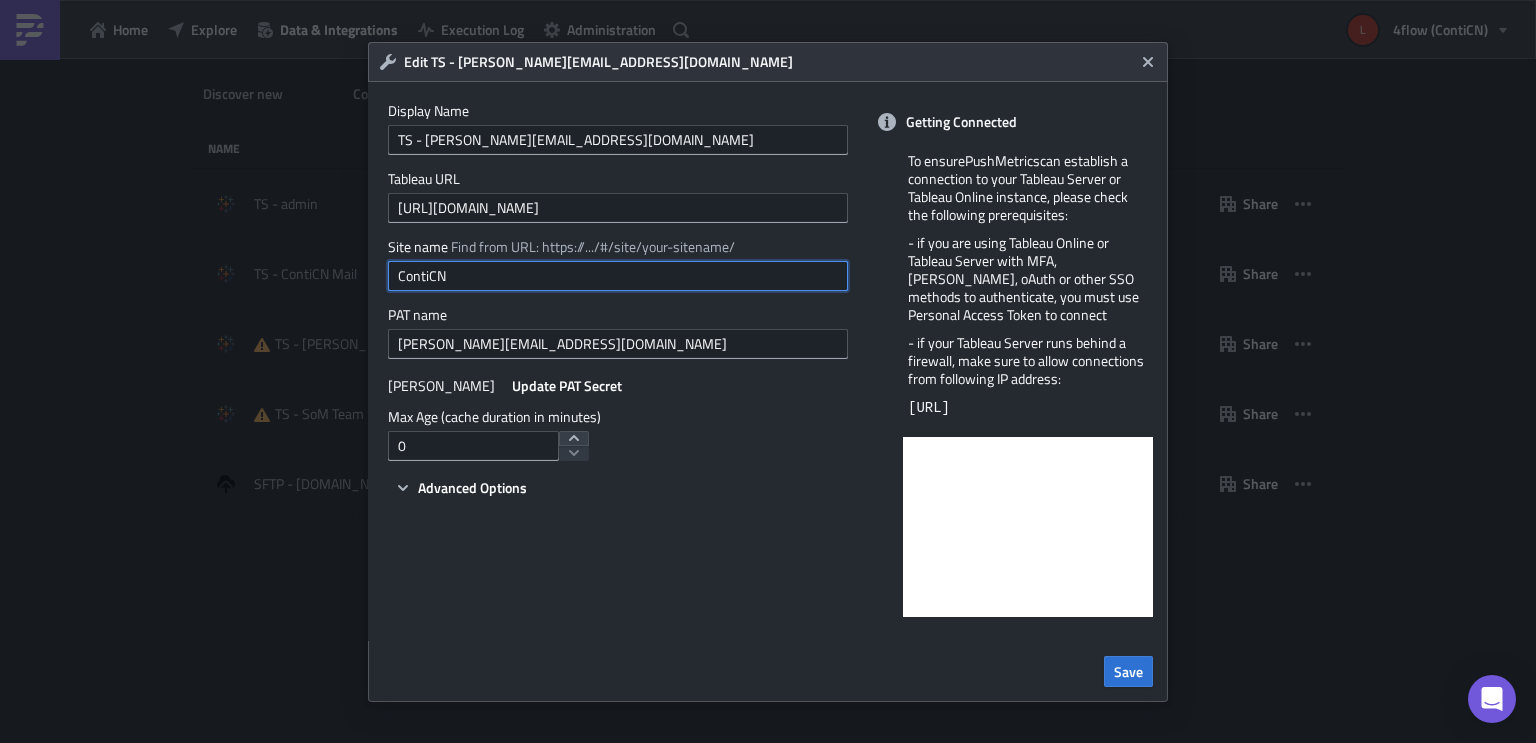 type on "ContiCN" 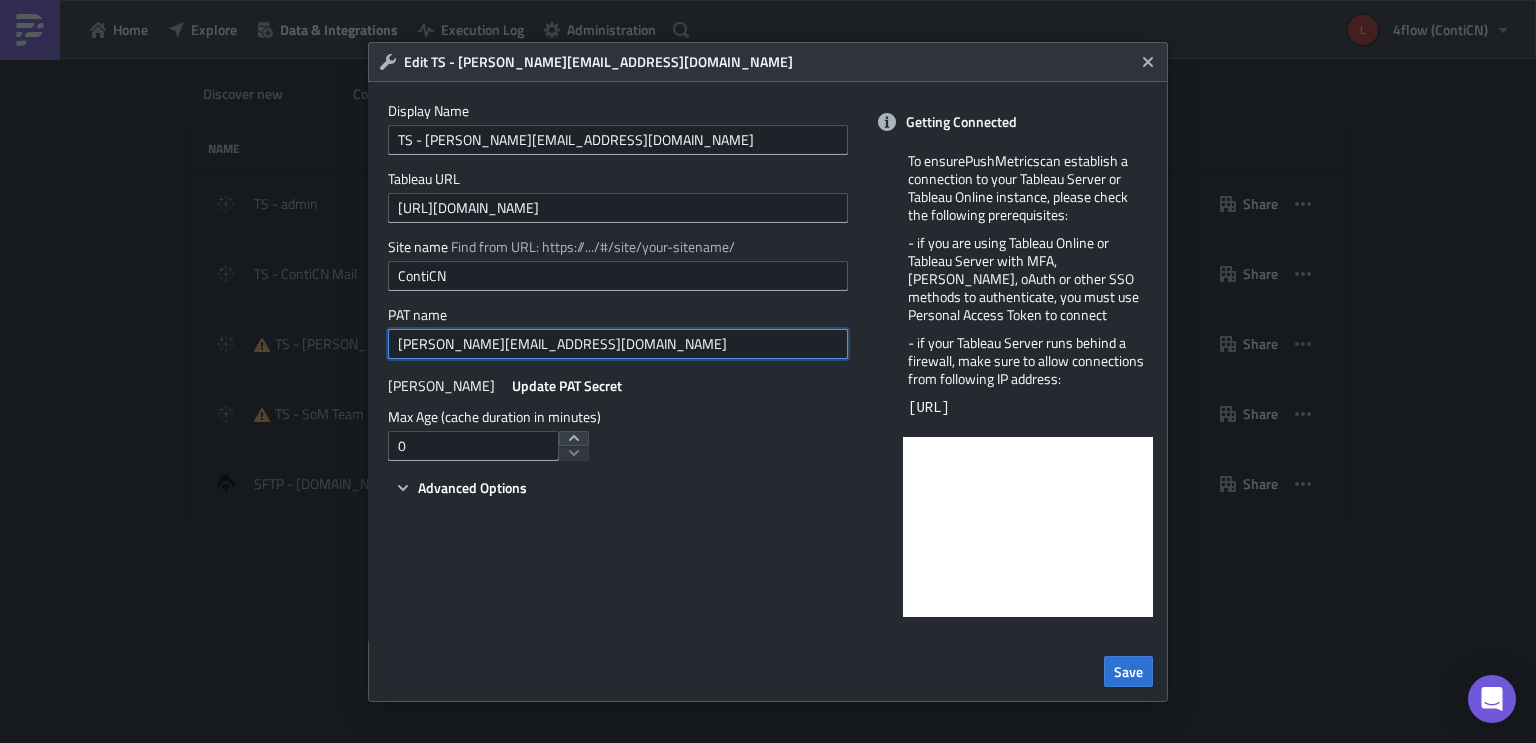 click on "a.martin@4flow.de" at bounding box center [618, 344] 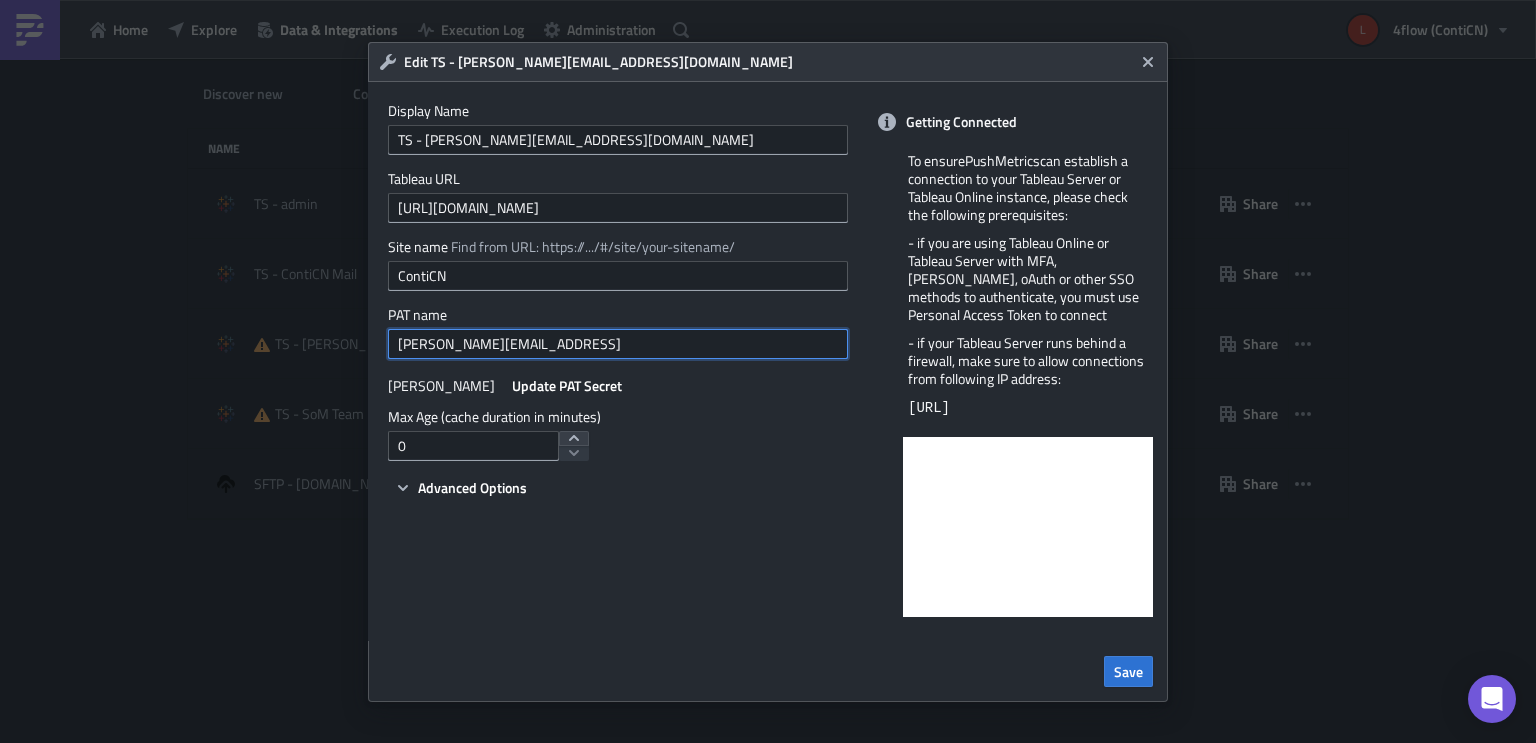 paste on "4xRBAoDARnKCXqB5Cf9JwQ==:xBp5taFQrbjXqW3bQt6jWxEcn6OaMr77" 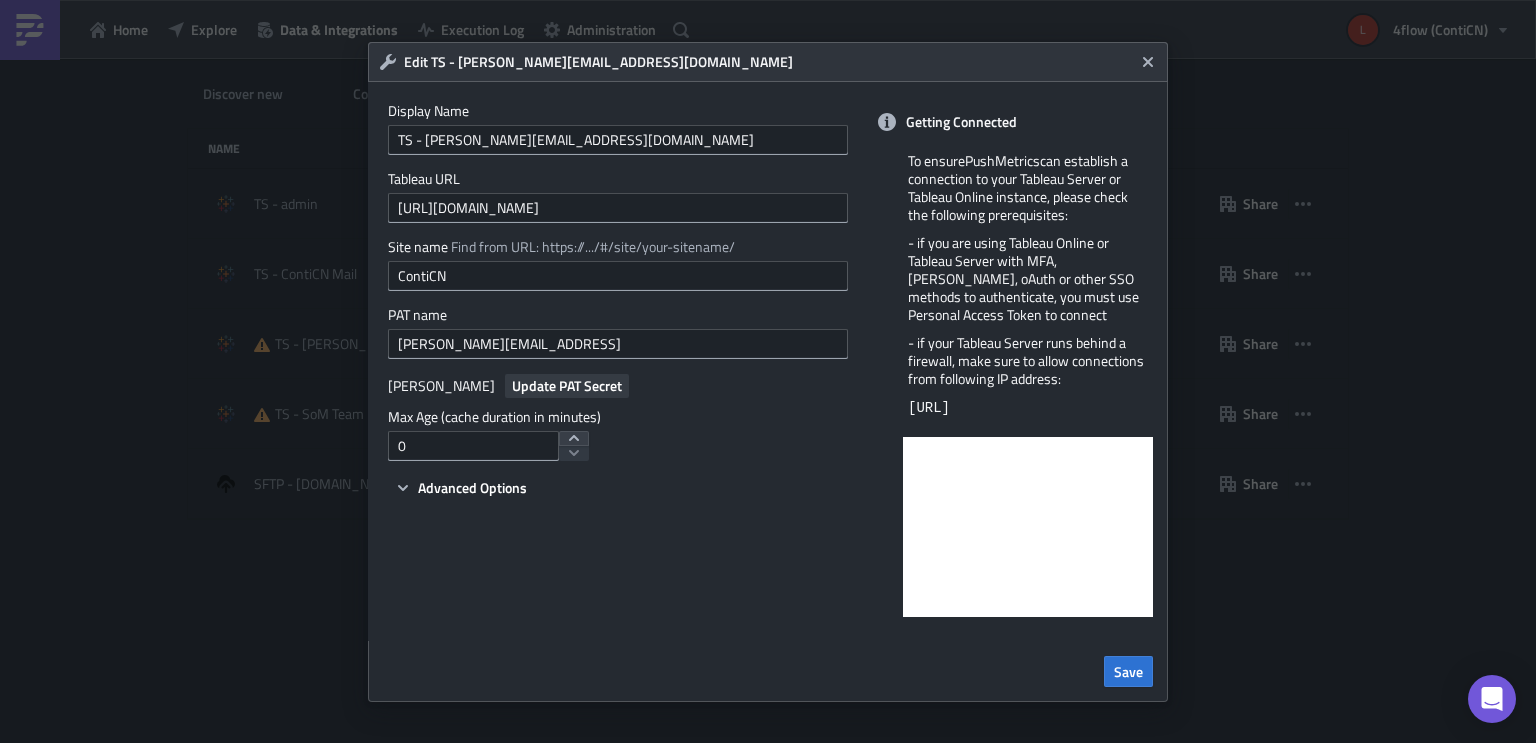click on "Update PAT Secret" at bounding box center (567, 385) 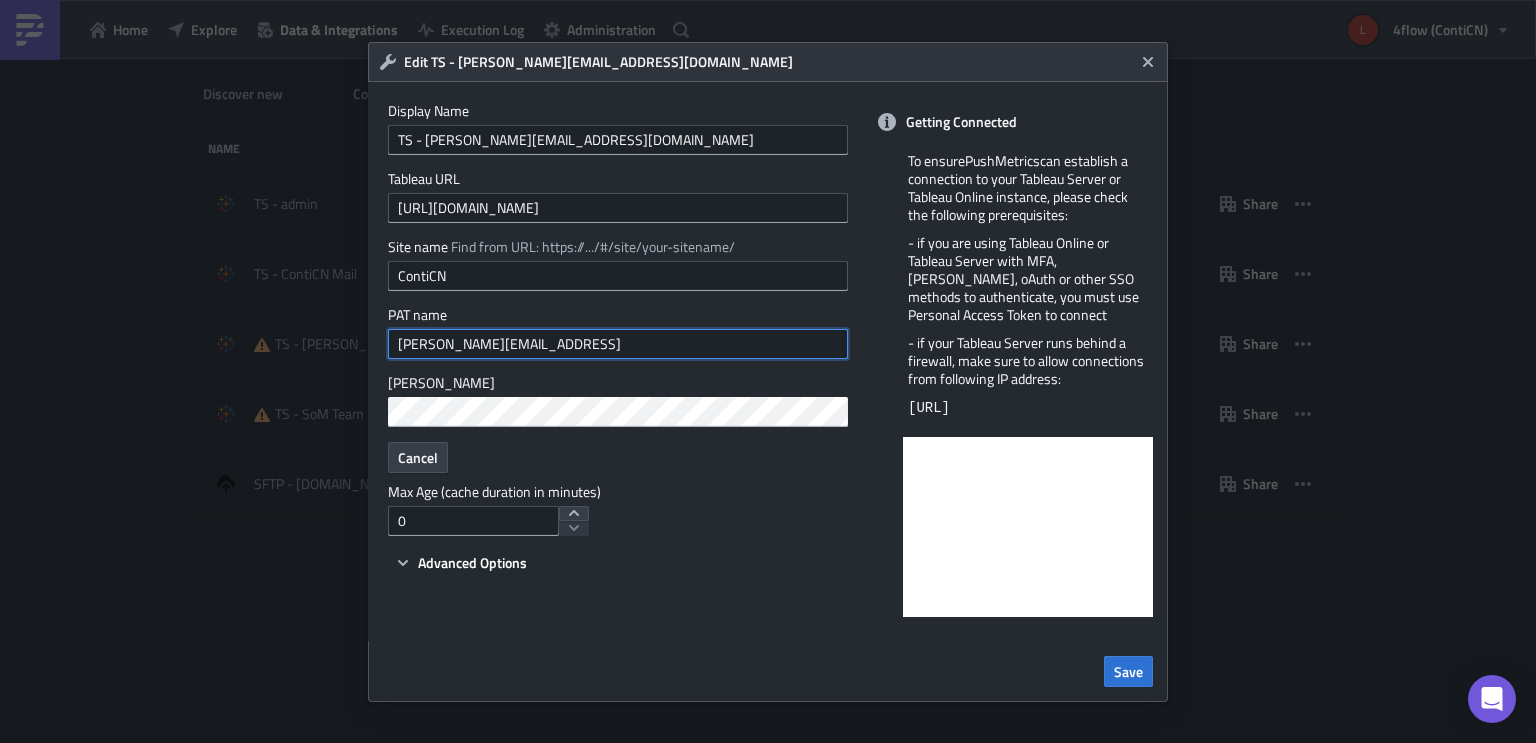 click on "a.martin@4flow.dea" at bounding box center (618, 344) 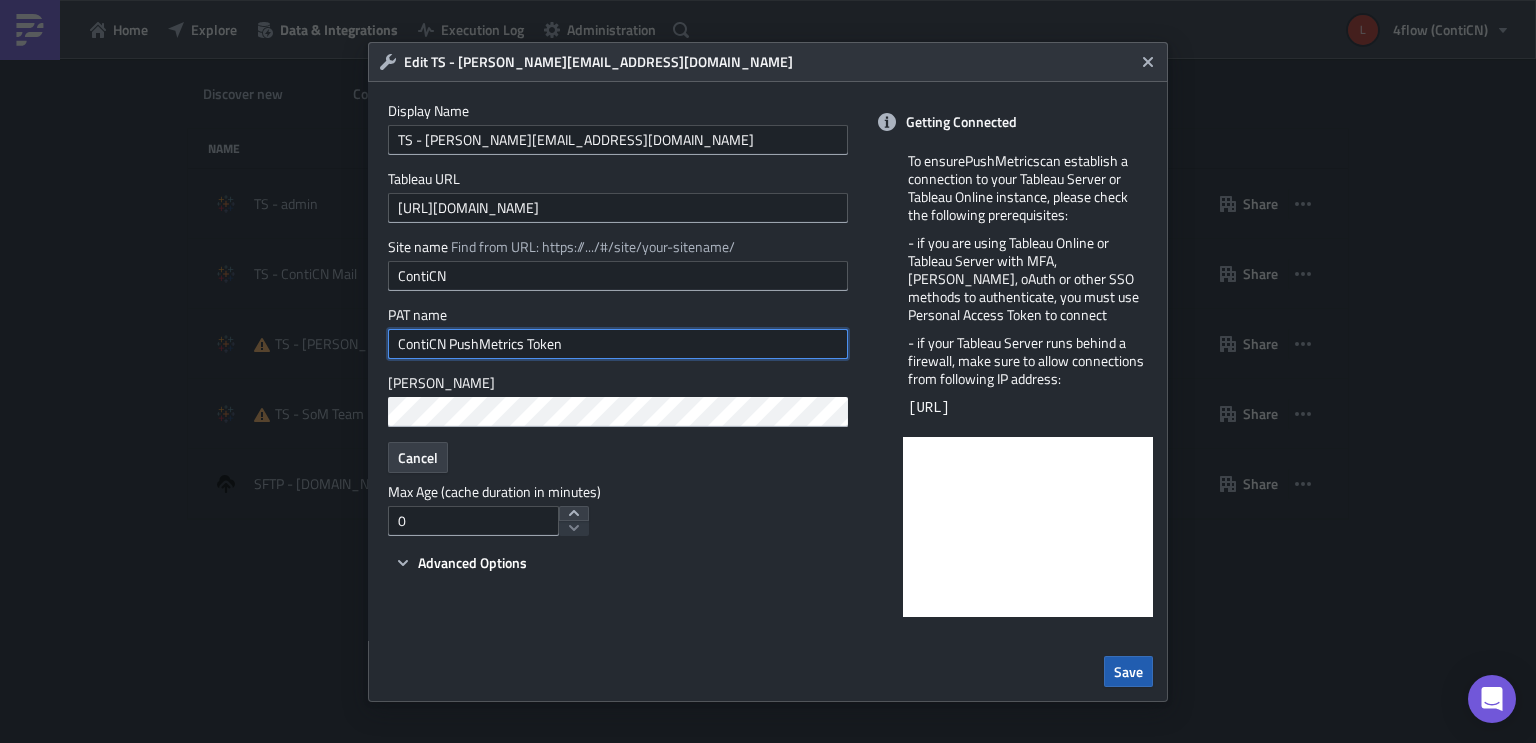 type on "ContiCN PushMetrics Token" 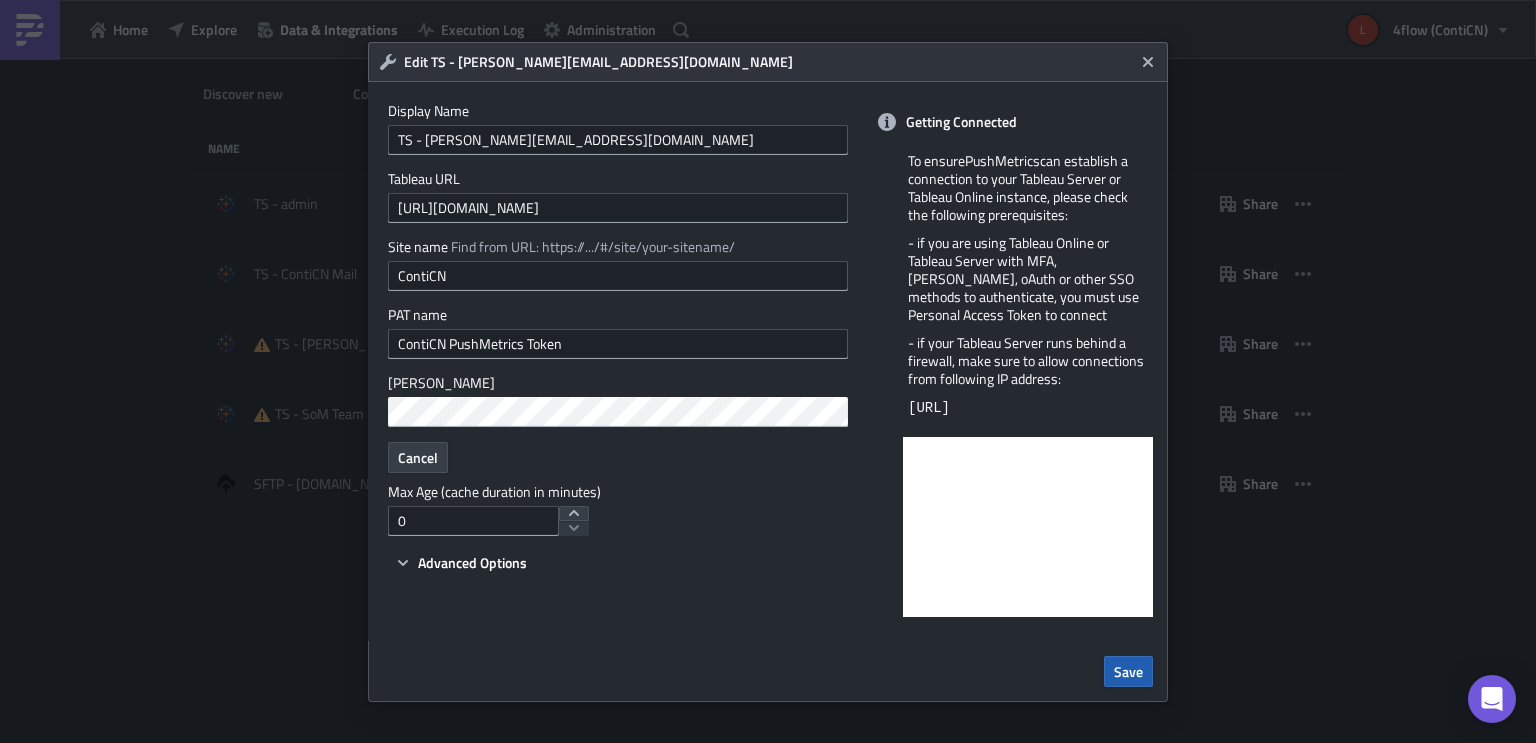 click on "Save" at bounding box center (1128, 671) 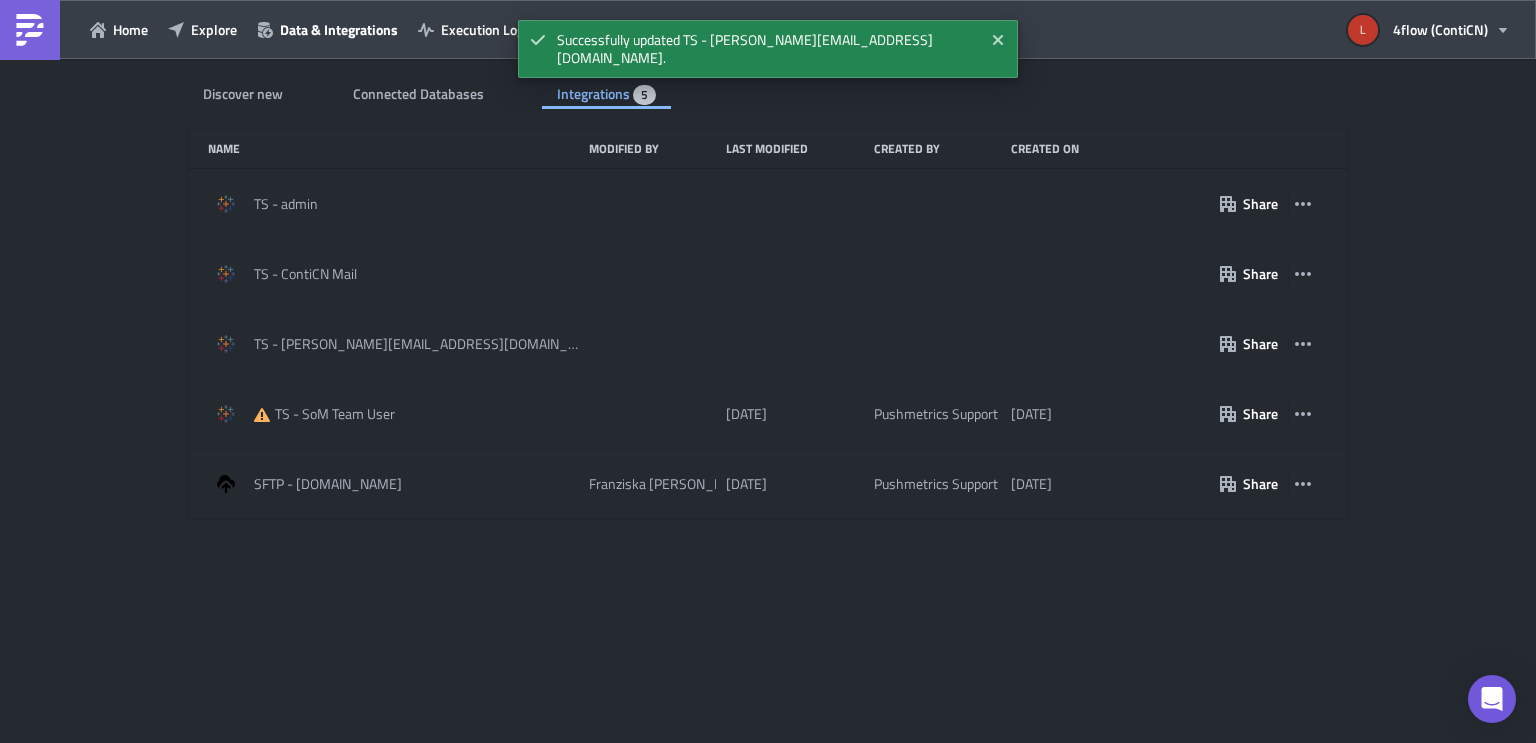 click on "Discover new Connected Databases   Integrations   5 SQL Databases Amazon Athena Connect and query data from Amazon Athena Big Query Connect and query data from Big Query Clickhouse Connect and query data from Clickhouse Databricks Connect and query data from Databricks Exasol Connect and query data from Exasol Sheets-icon Created with Sketch. Google Sheets SQL Connect and query data from Google Sheets SQL Microsoft SQL Server Connect and query data from Microsoft SQL Server MySQL Connect and query data from MySQL Mongo BI Connect and query data from Mongo BI Oracle Connect and query data from Oracle PostgreSQL Connect and query data from PostgreSQL Redshift Connect and query data from Redshift Snowflake Connect and query data from Snowflake Rockset Connect and query data from Rockset Vertica Connect and query data from Vertica Integrations Azure Blob Storage Upload data to an Azure Blob Storage container AWS S3 Upload data to an AWS S3 bucket Custom App GDrive Upload data to Google Drive SFTP Server Slack" at bounding box center (768, 402) 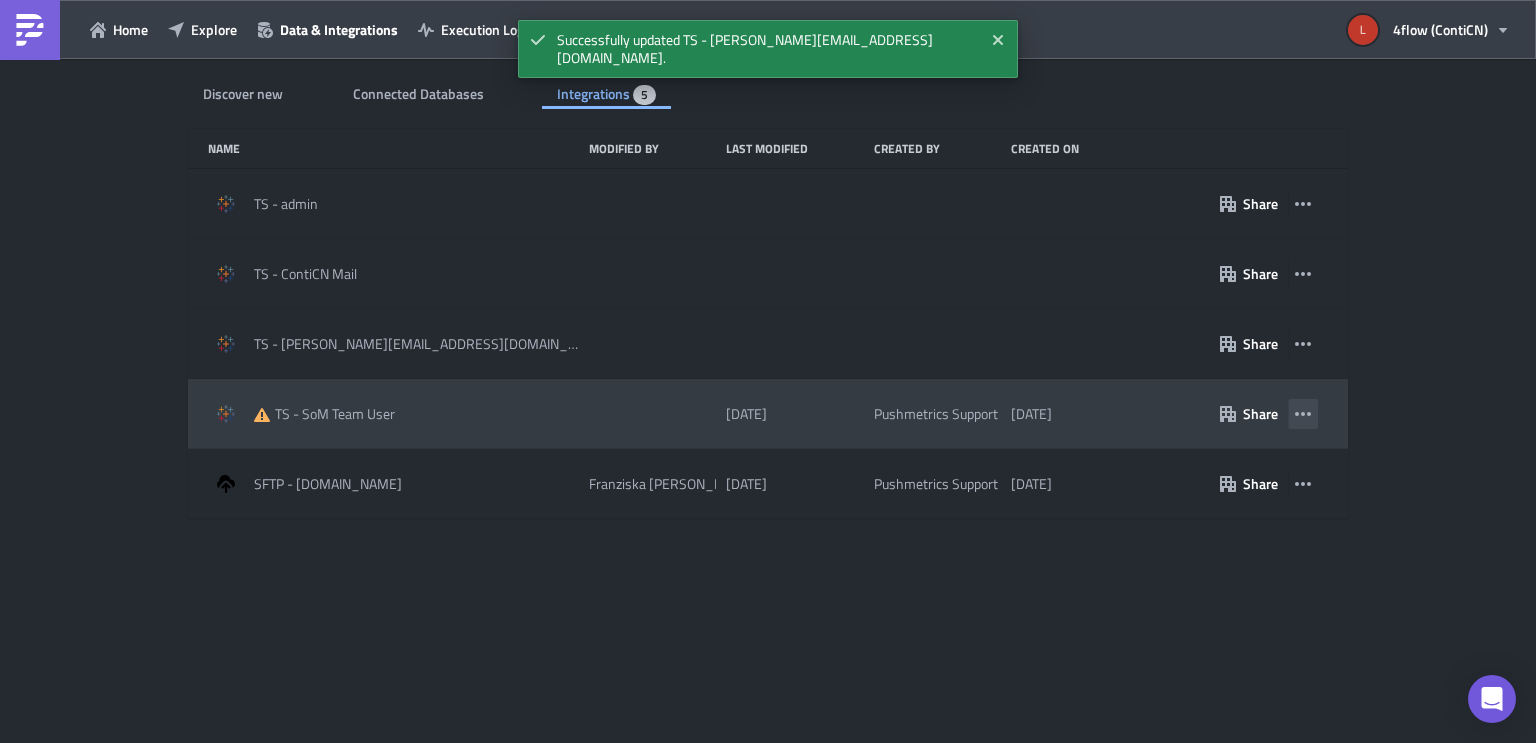 click 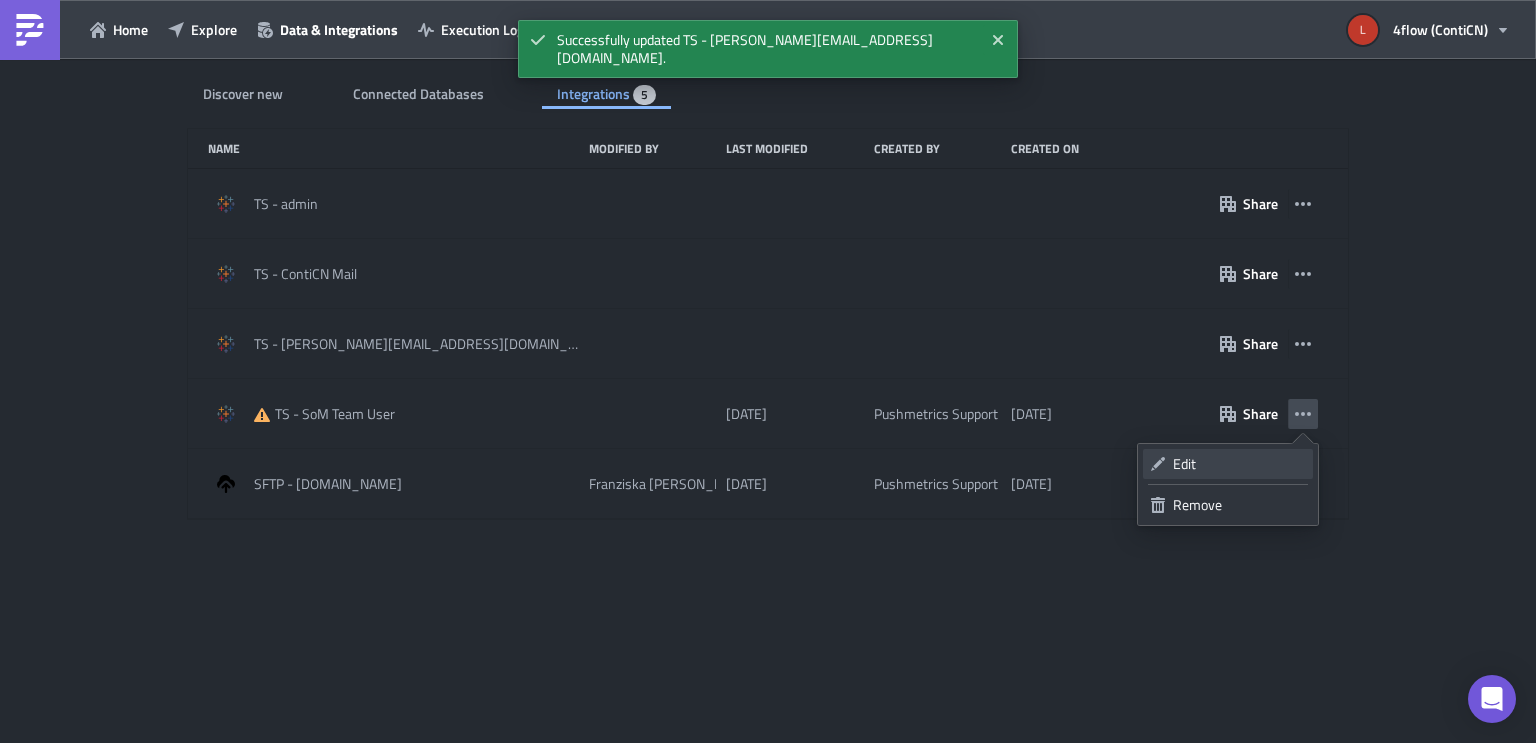 click on "Edit" at bounding box center [1239, 464] 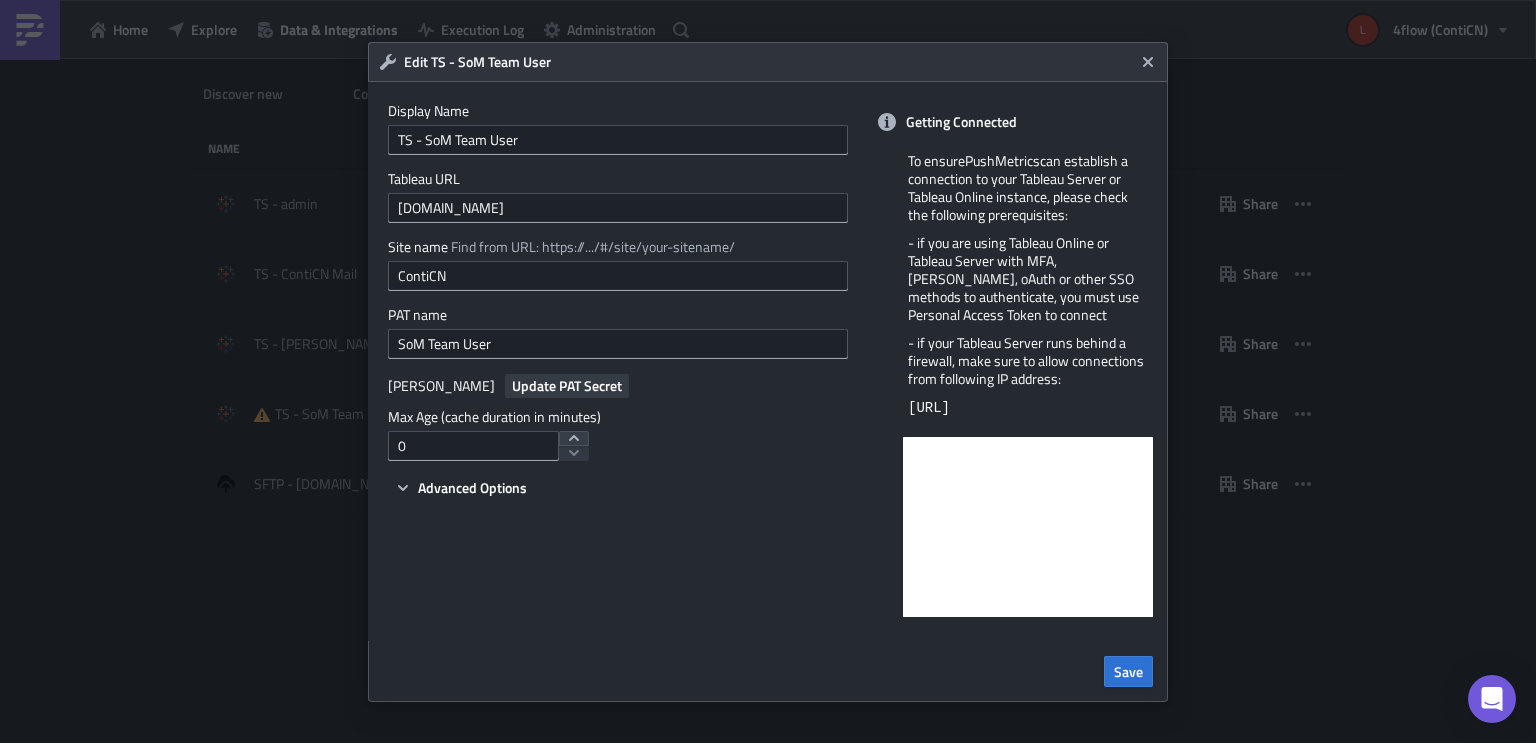 click on "Update PAT Secret" at bounding box center (567, 385) 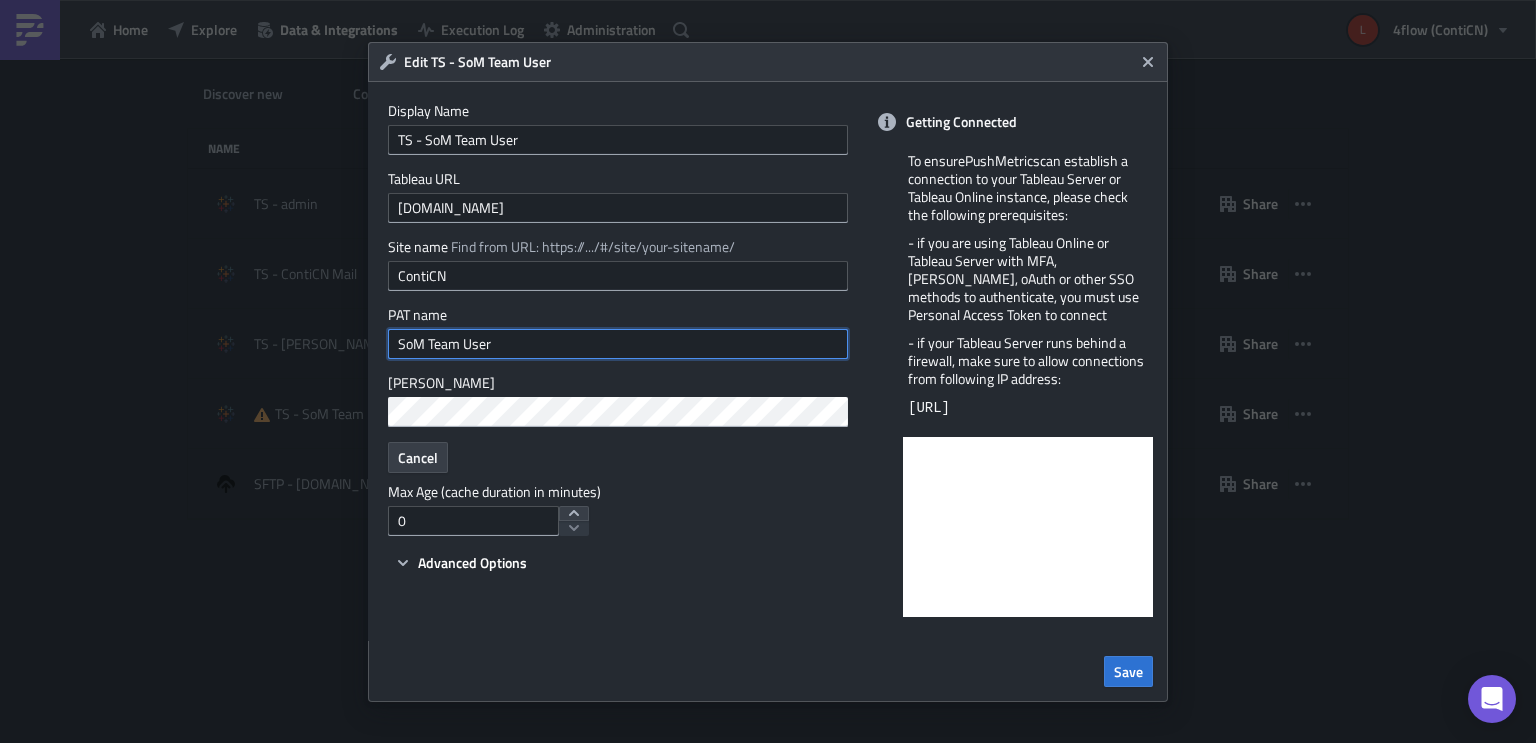click on "SoM Team User" at bounding box center [618, 344] 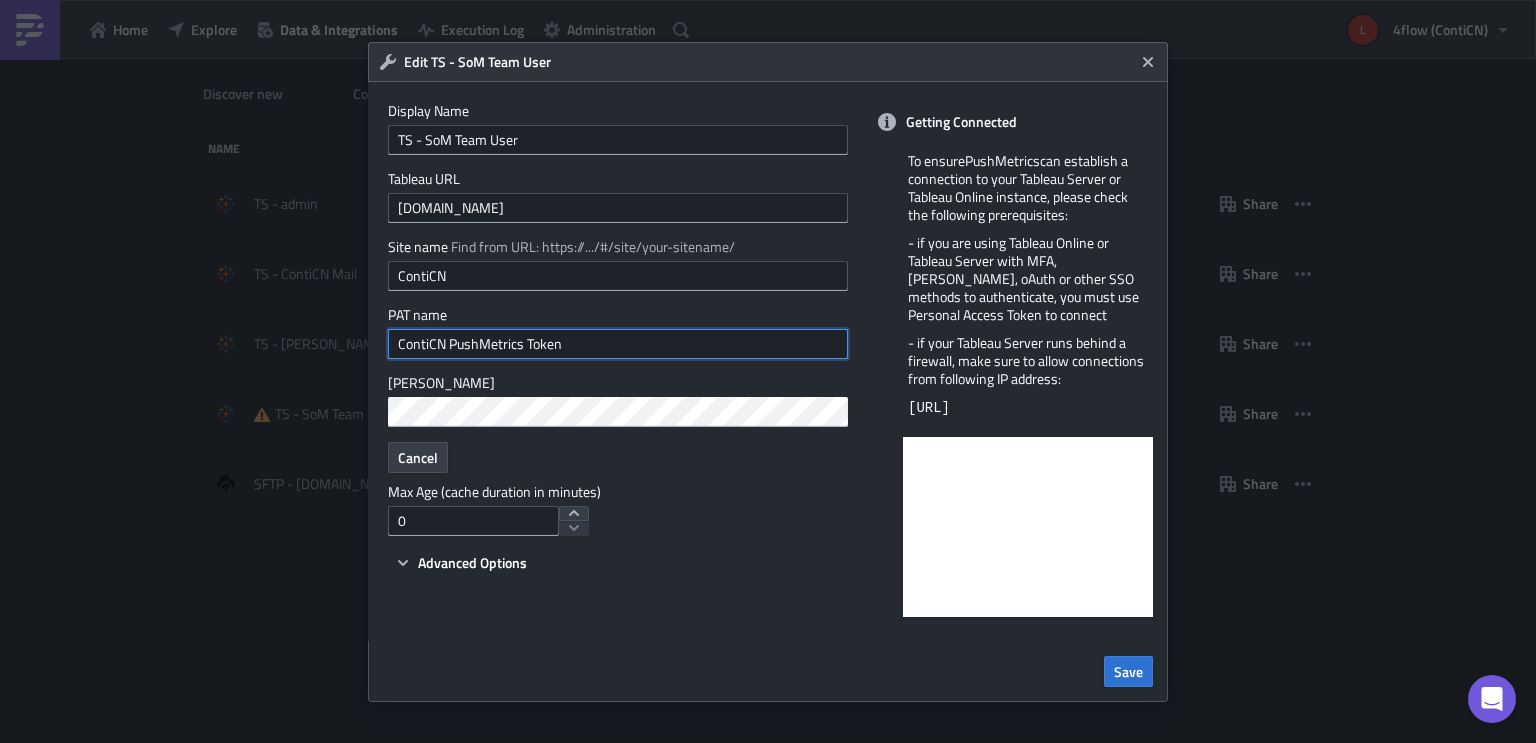 type on "SoM Team User" 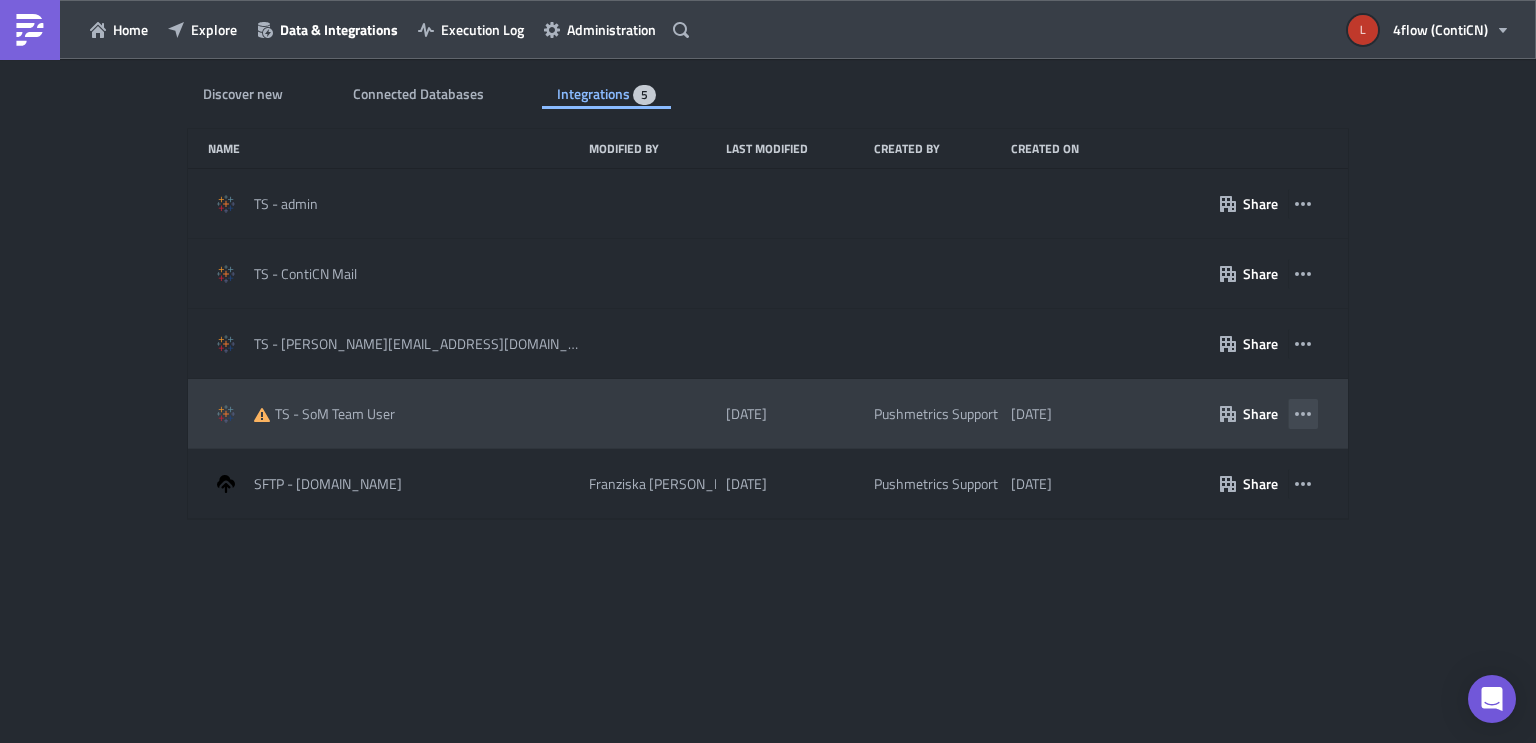 click 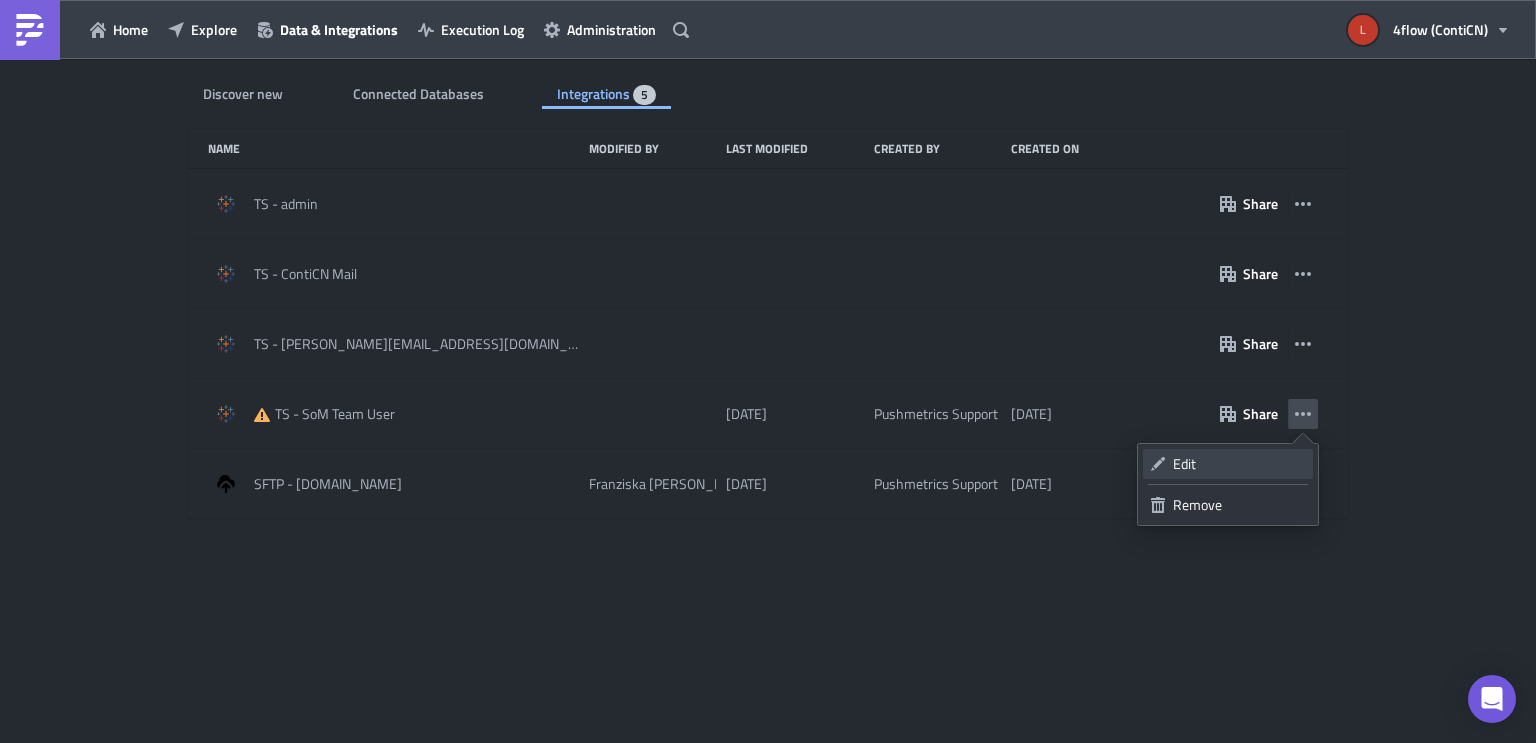 click on "Edit" at bounding box center (1239, 464) 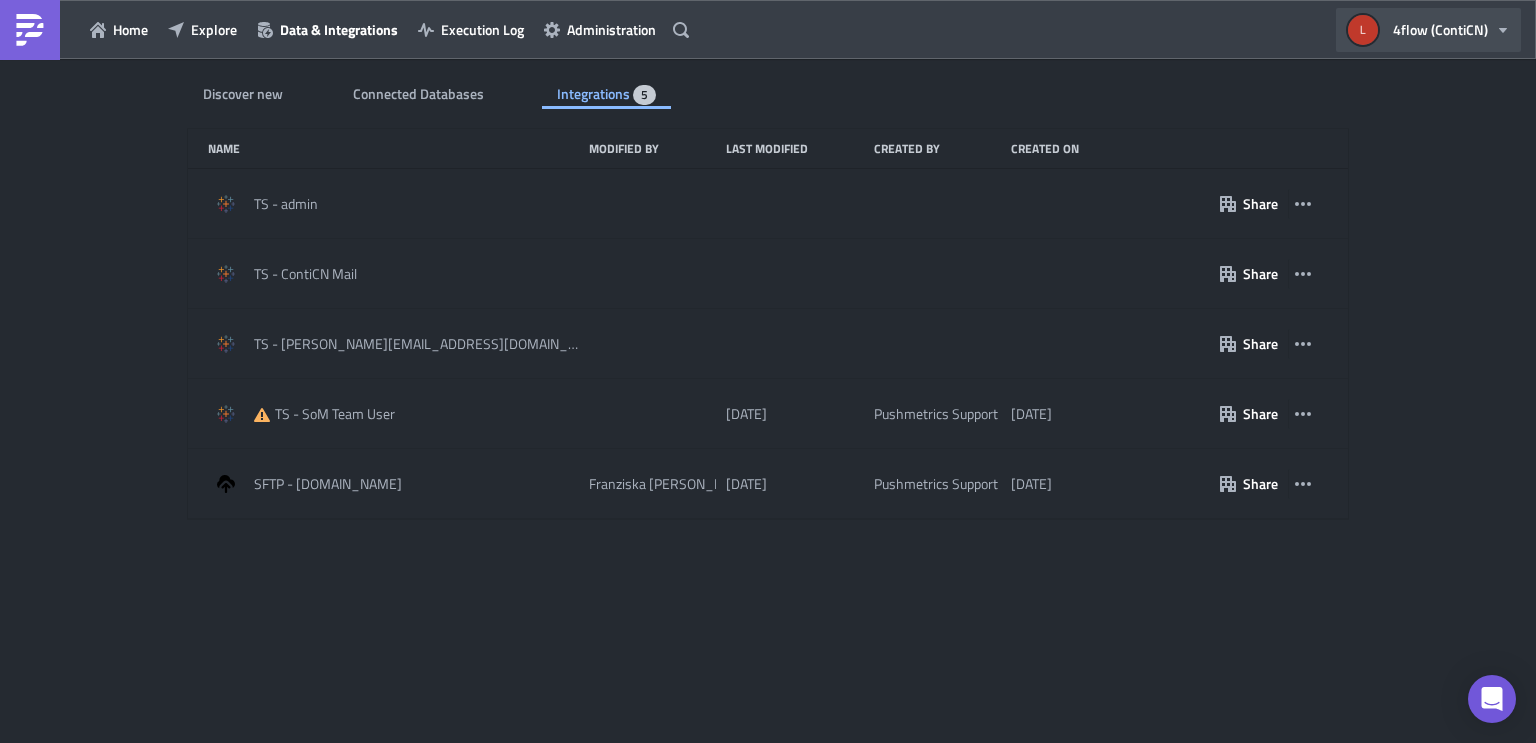 click on "4flow (ContiCN)" at bounding box center (1440, 29) 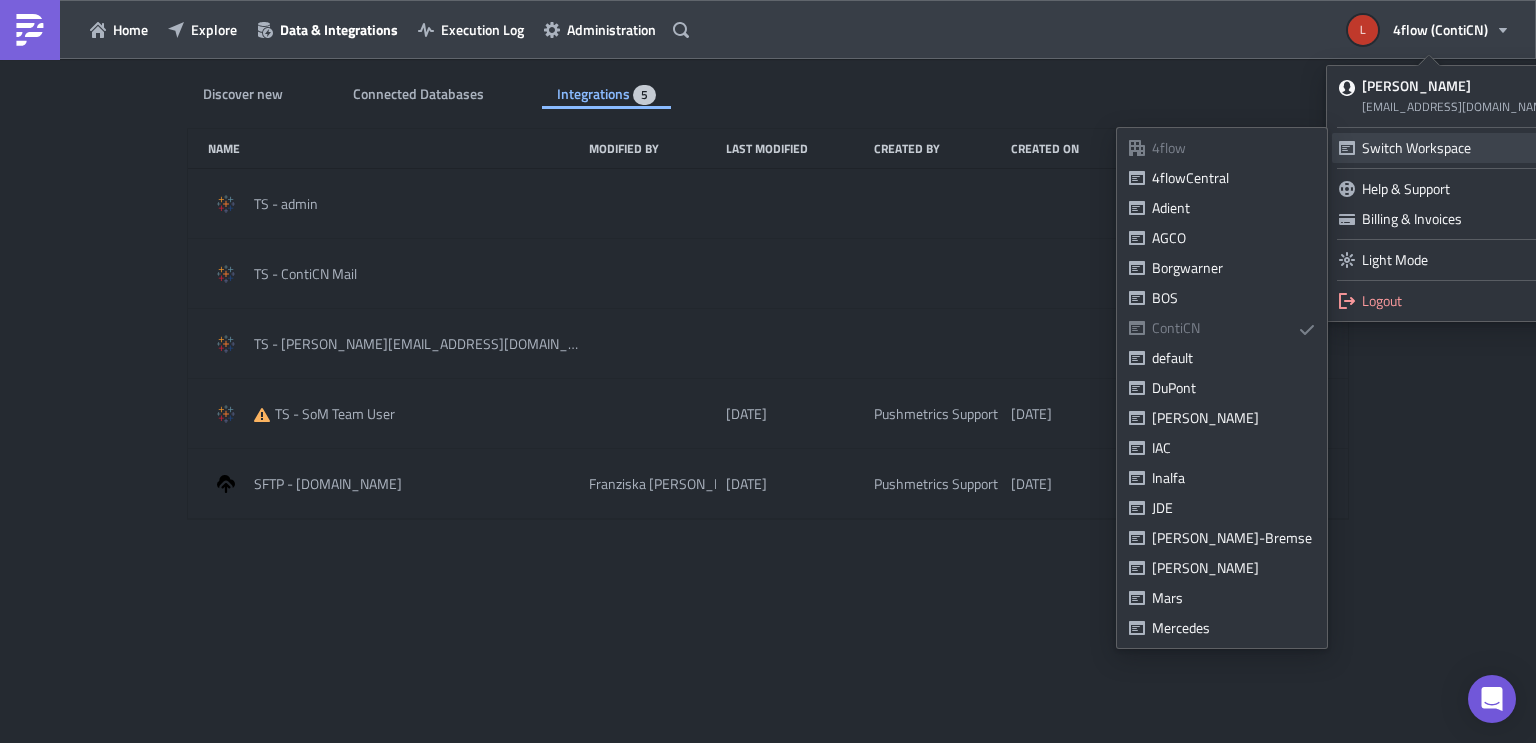 click on "Switch Workspace" at bounding box center [1446, 148] 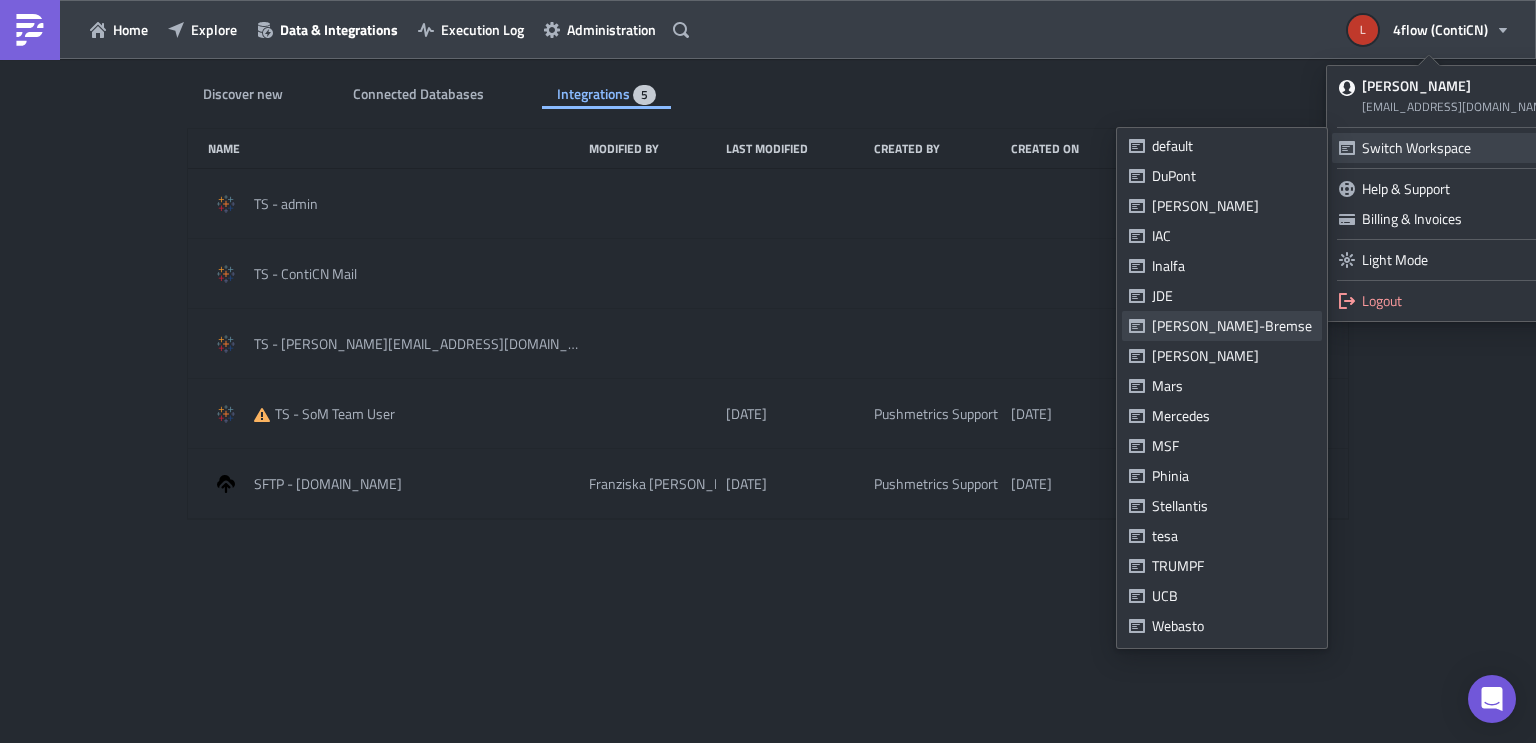 scroll, scrollTop: 240, scrollLeft: 0, axis: vertical 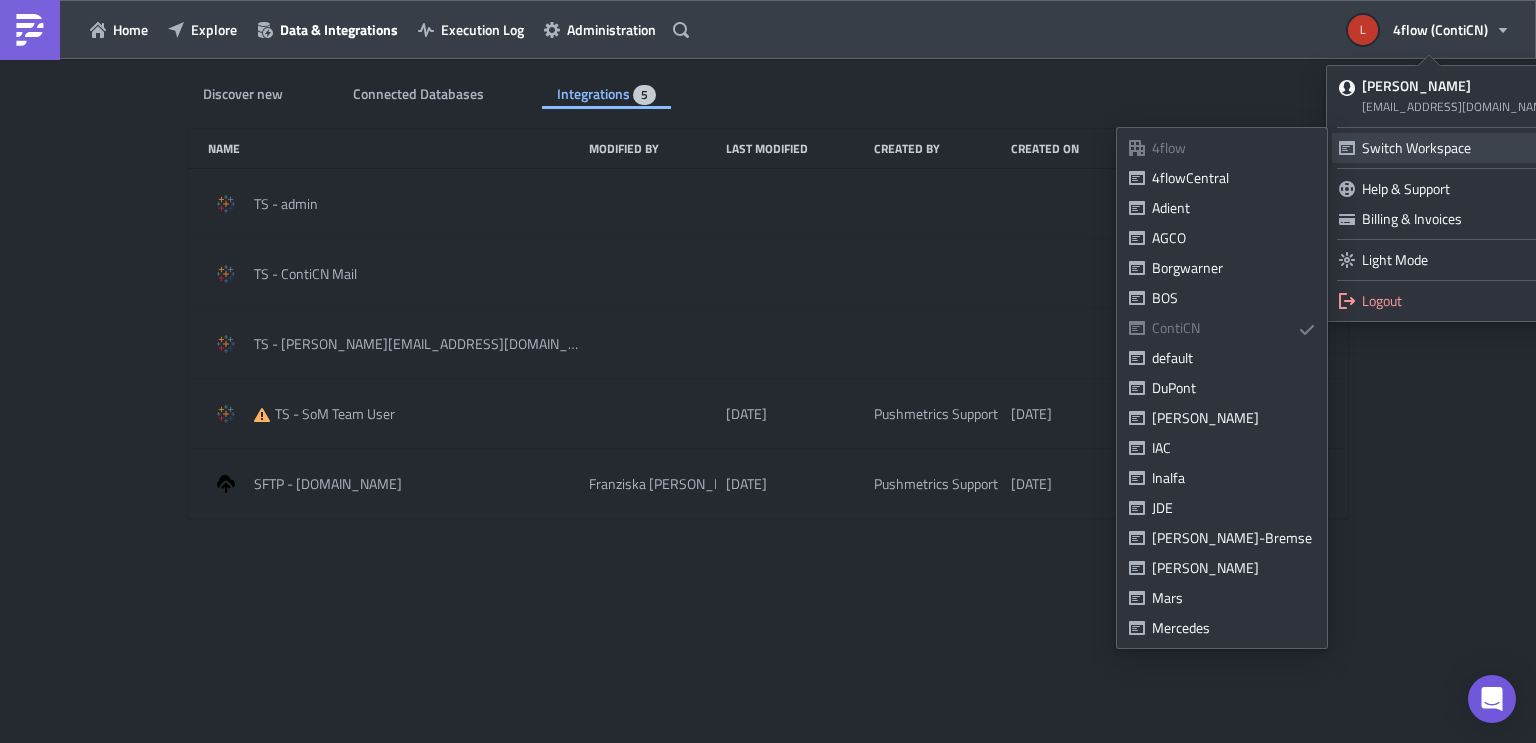 click on "Switch Workspace" at bounding box center [1446, 148] 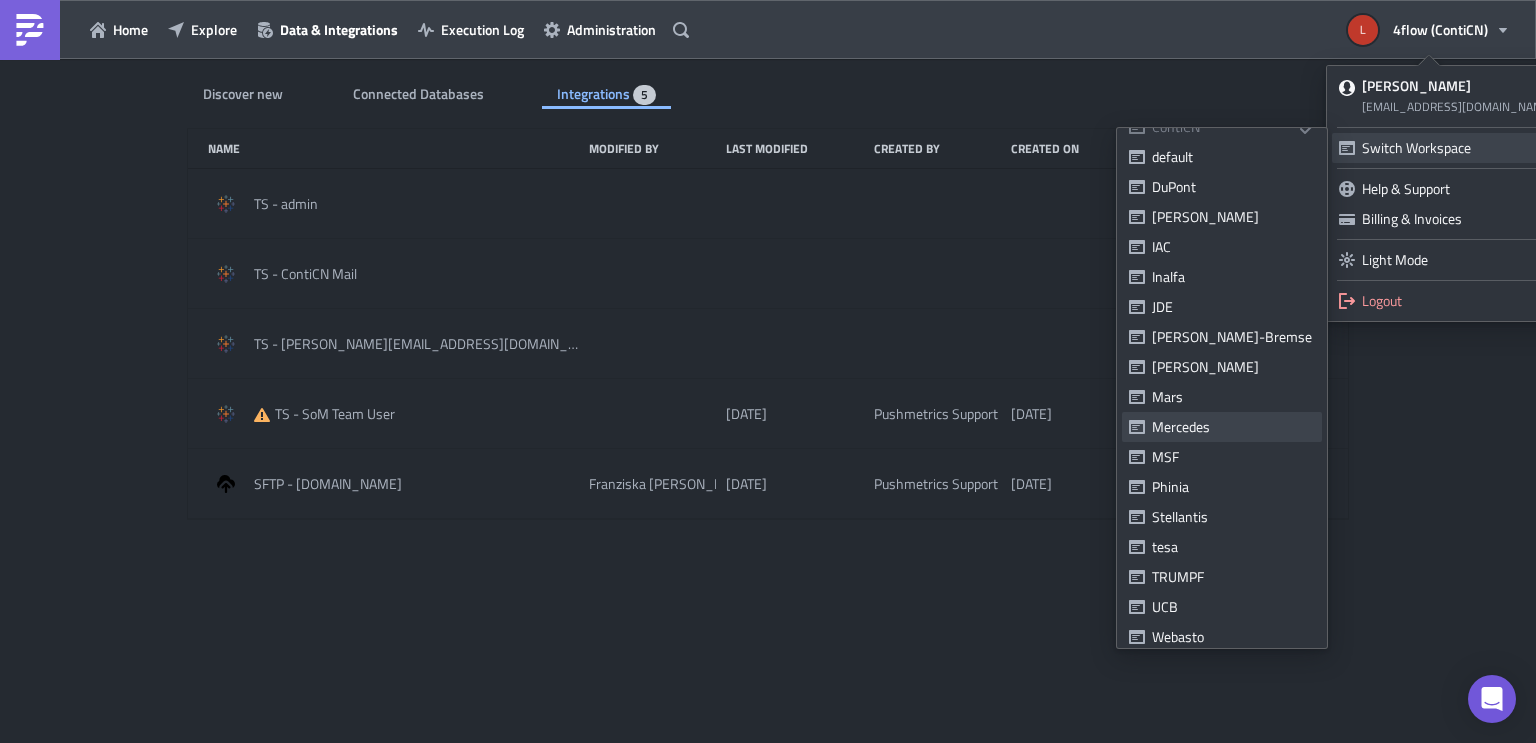 scroll, scrollTop: 240, scrollLeft: 0, axis: vertical 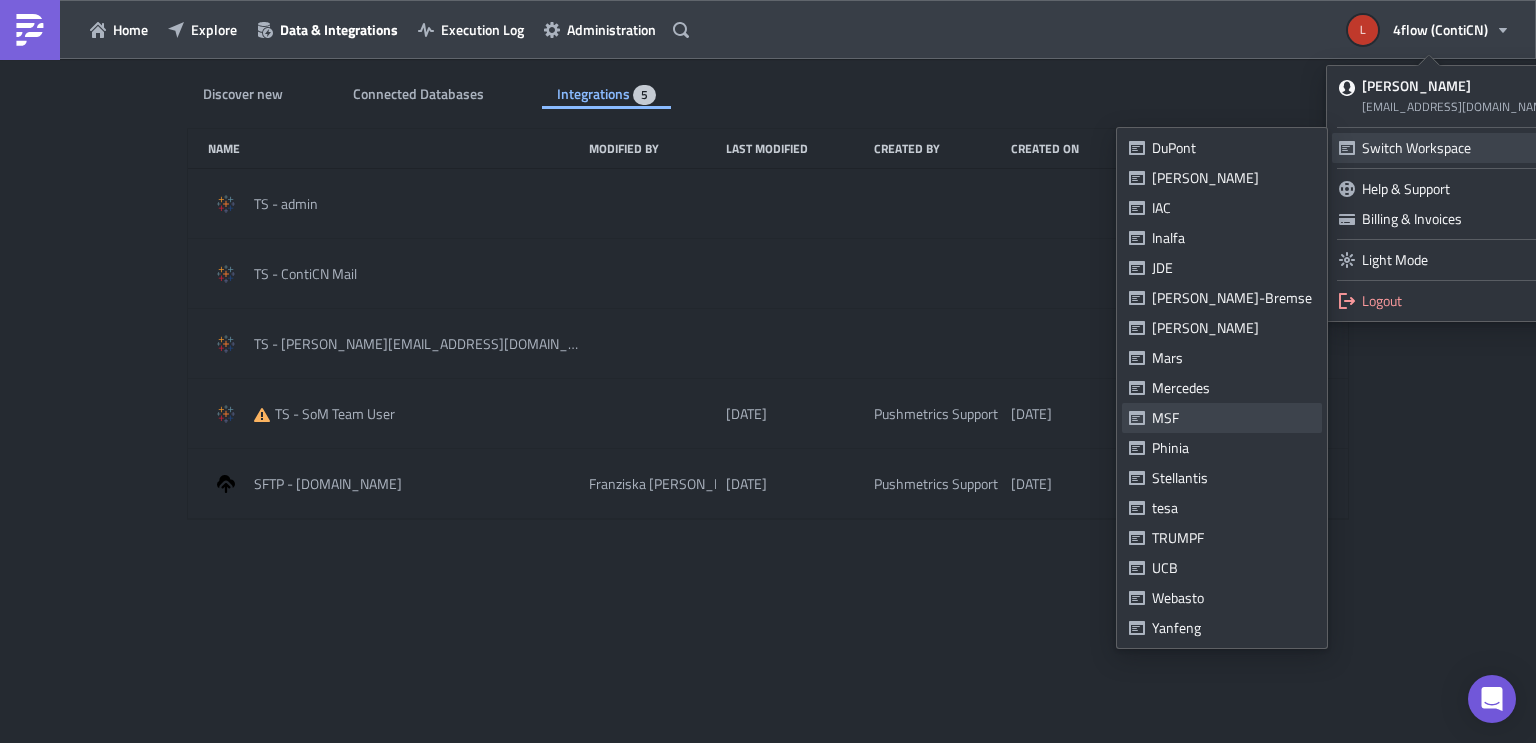click on "MSF" at bounding box center (1233, 418) 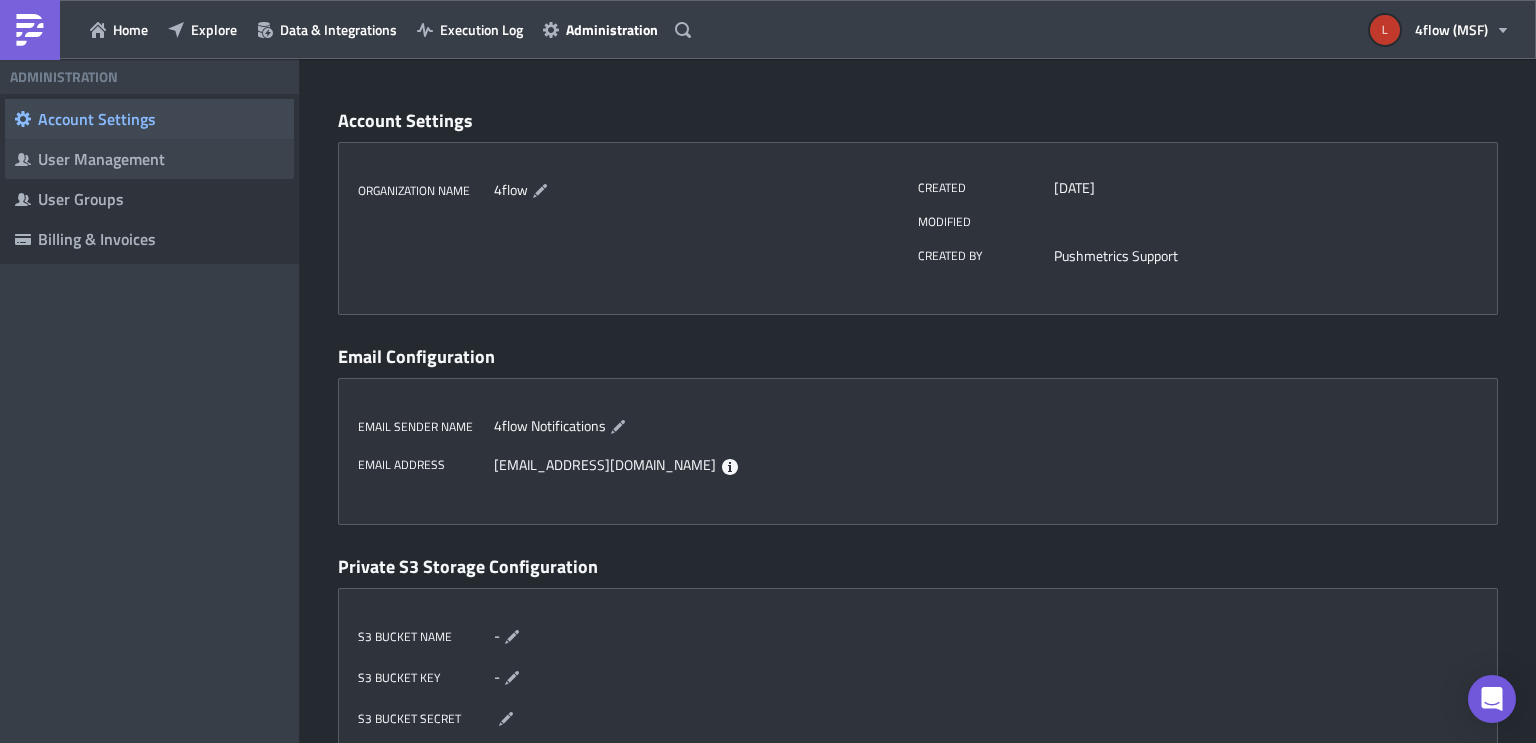 scroll, scrollTop: 0, scrollLeft: 0, axis: both 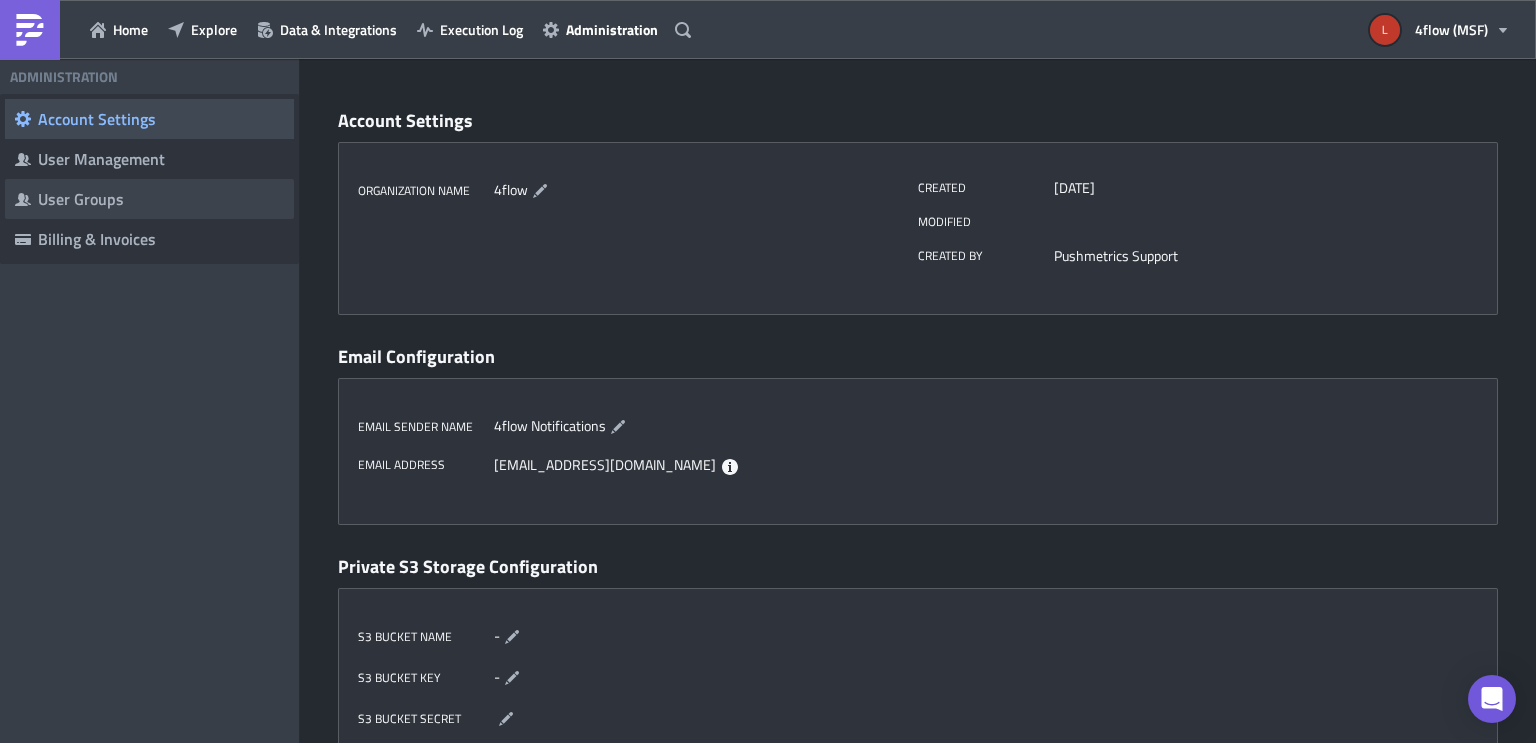click on "User Groups" at bounding box center [161, 199] 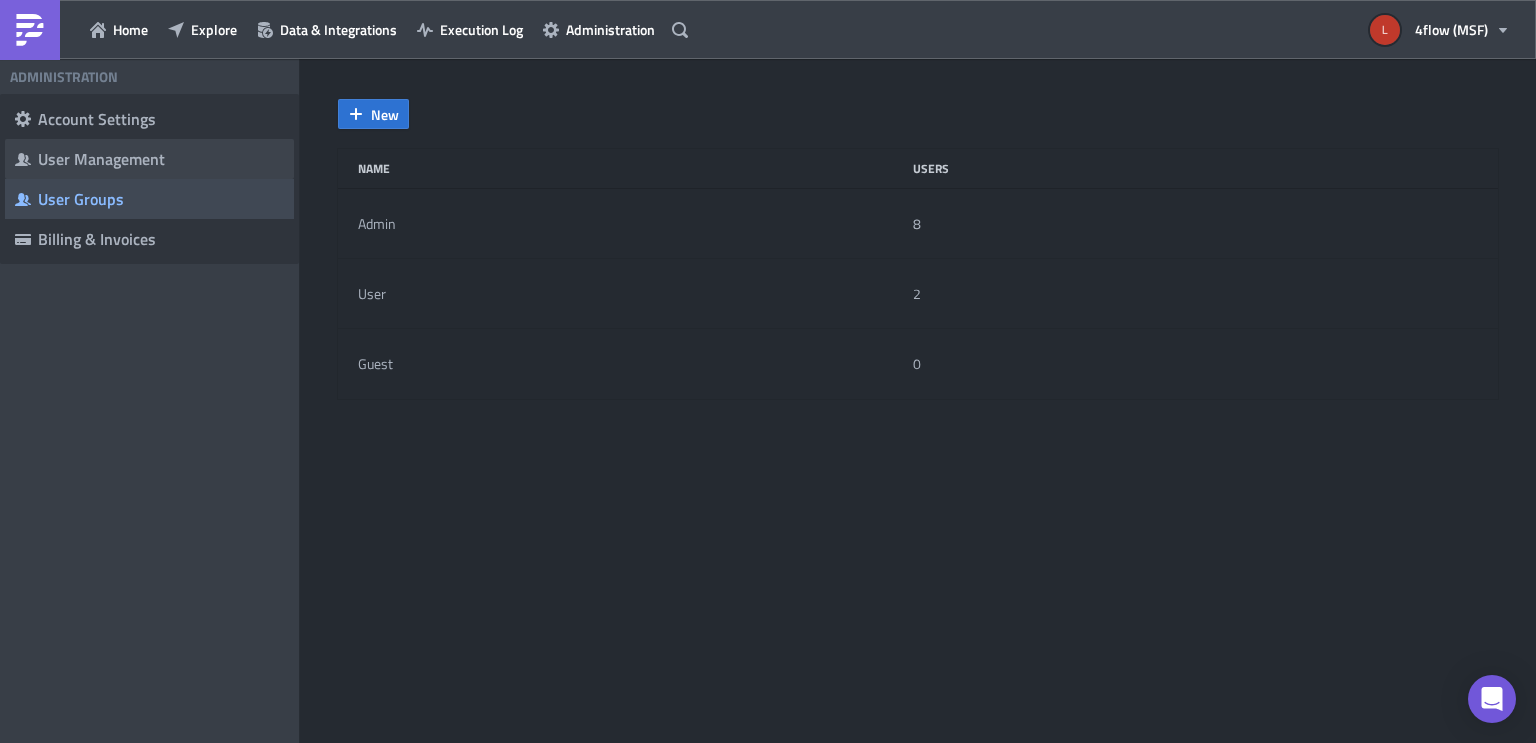 click on "User Management" at bounding box center [161, 159] 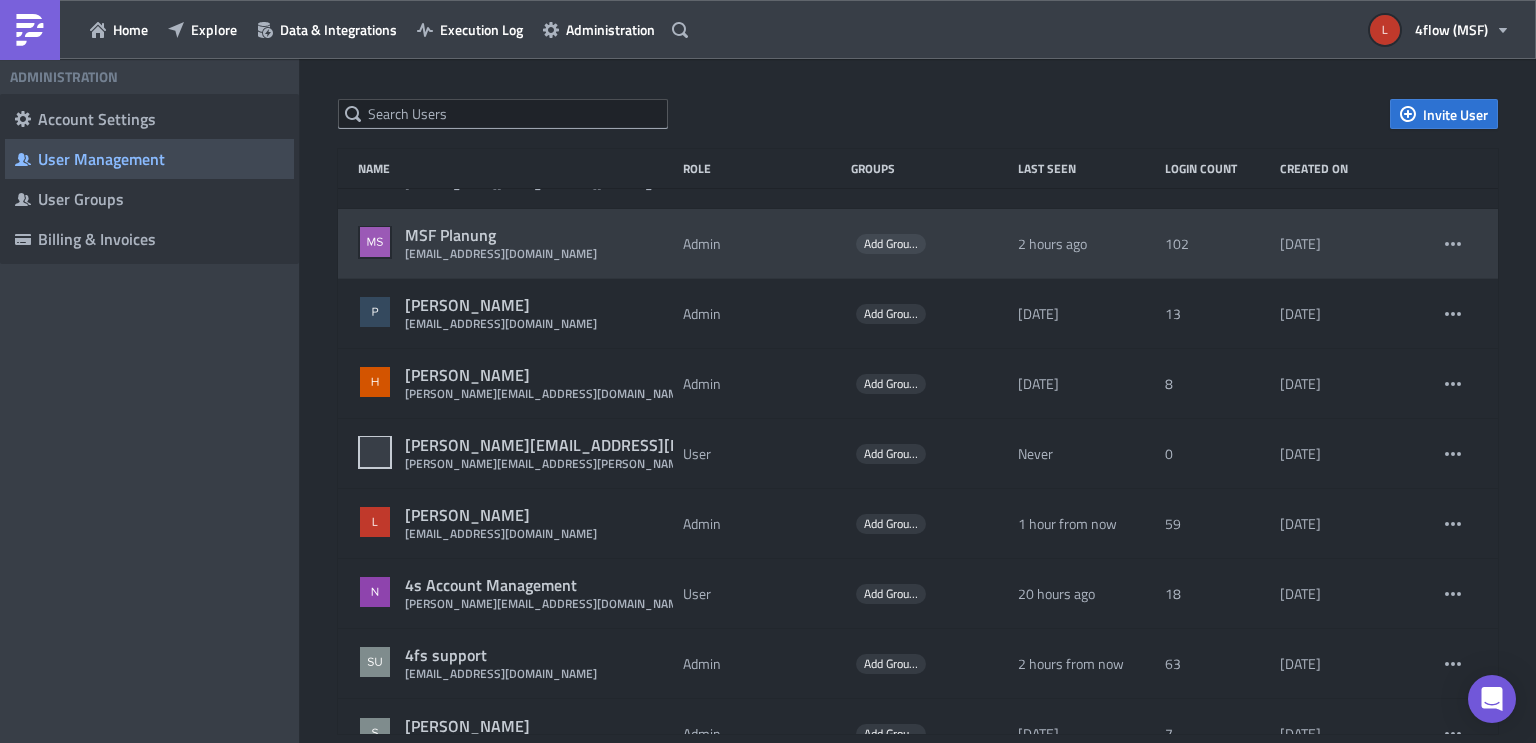 scroll, scrollTop: 154, scrollLeft: 0, axis: vertical 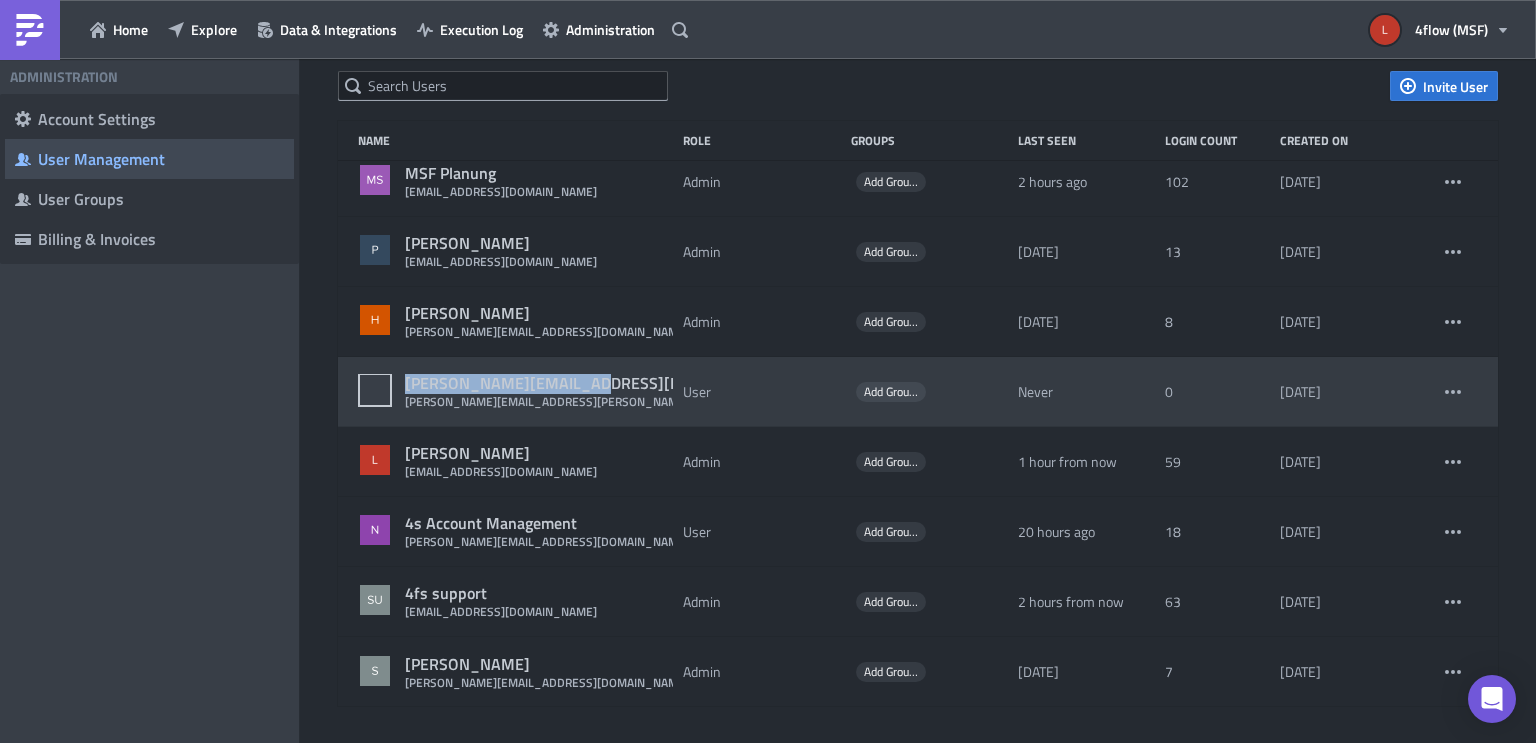 drag, startPoint x: 591, startPoint y: 386, endPoint x: 384, endPoint y: 371, distance: 207.54277 